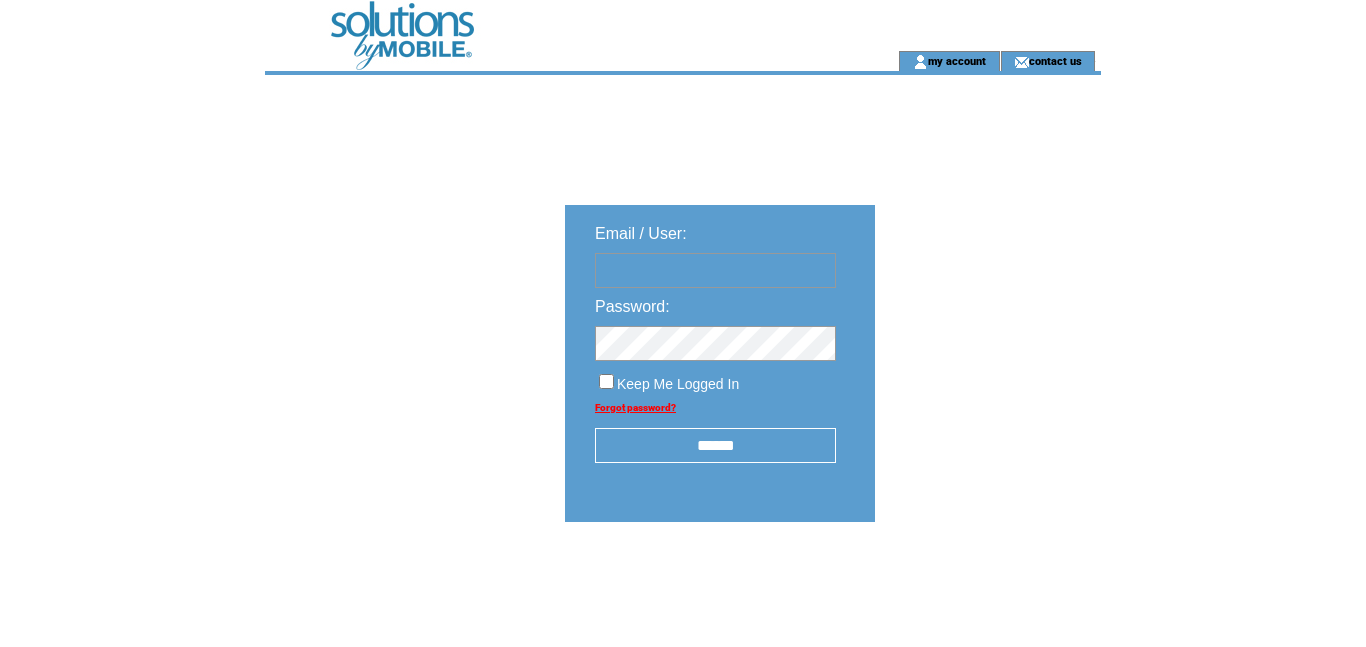 scroll, scrollTop: 0, scrollLeft: 0, axis: both 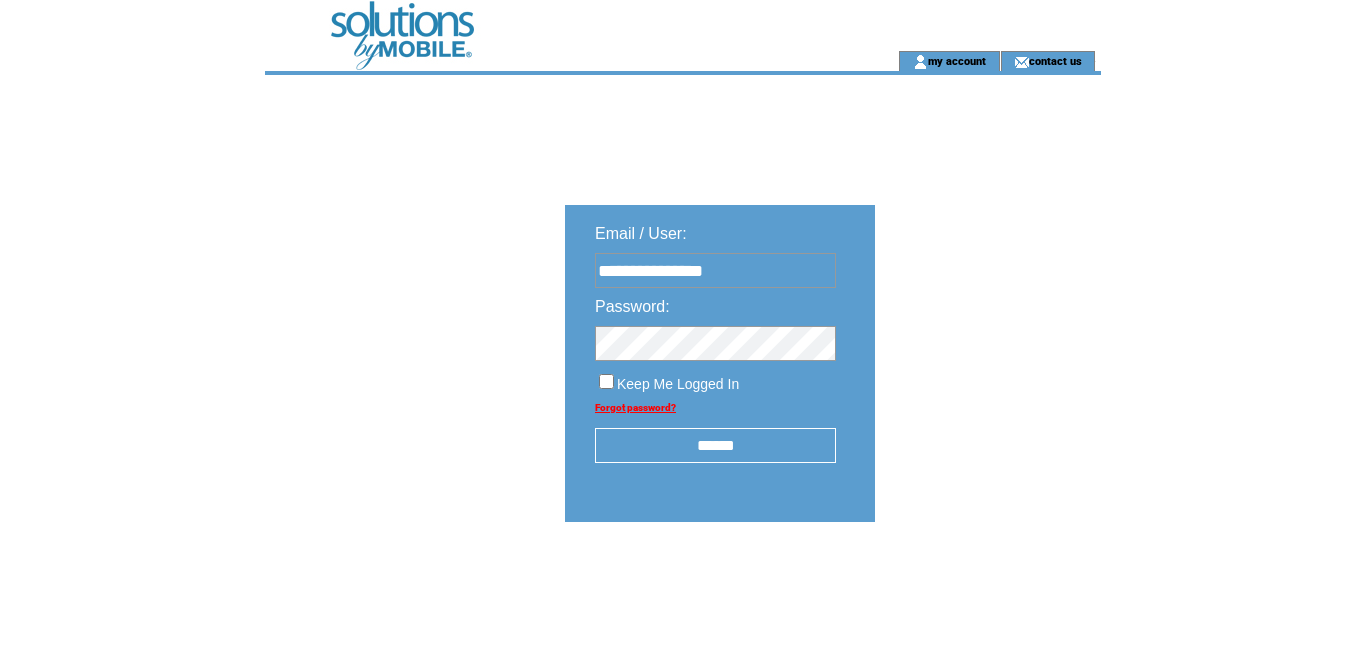 click at bounding box center [715, 338] 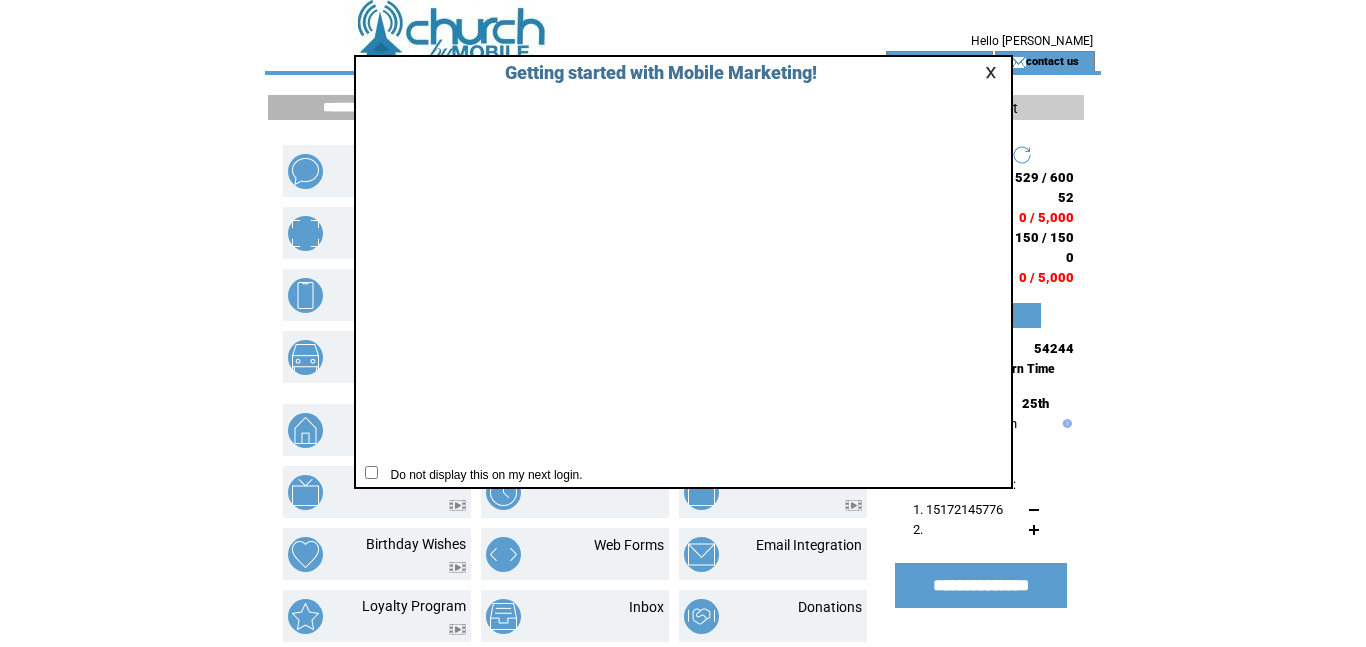 scroll, scrollTop: 0, scrollLeft: 0, axis: both 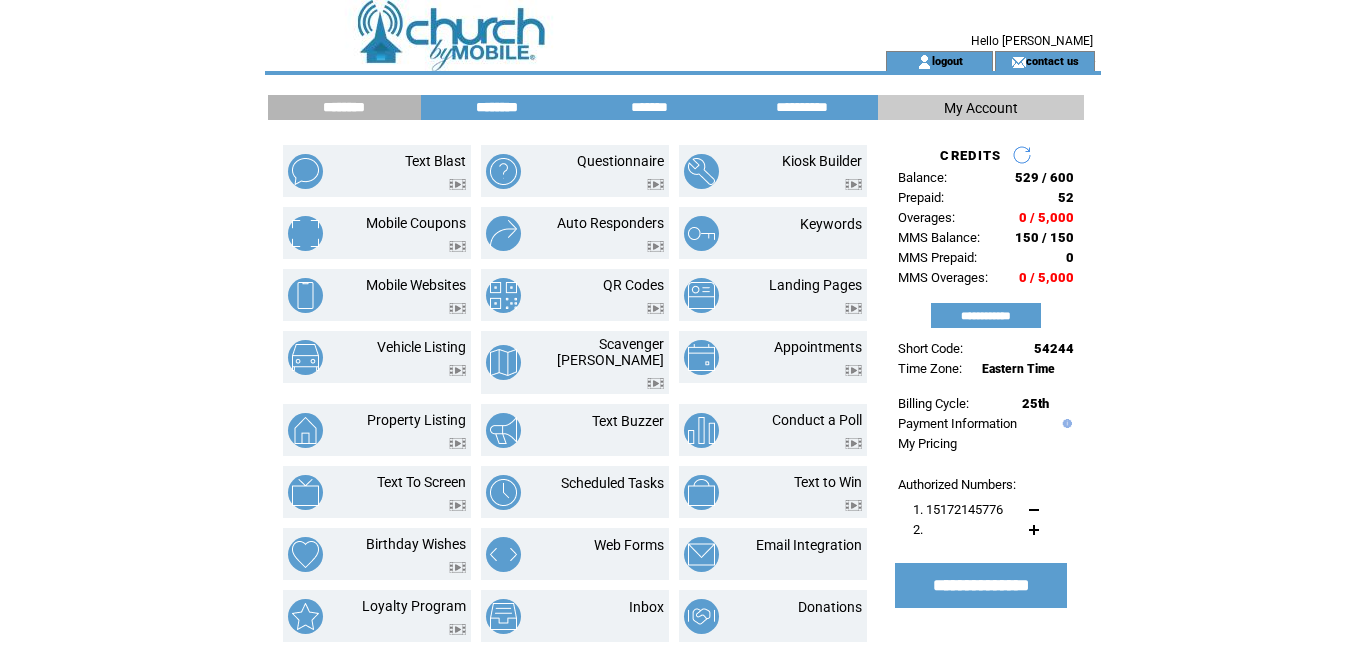 click on "********" at bounding box center [497, 107] 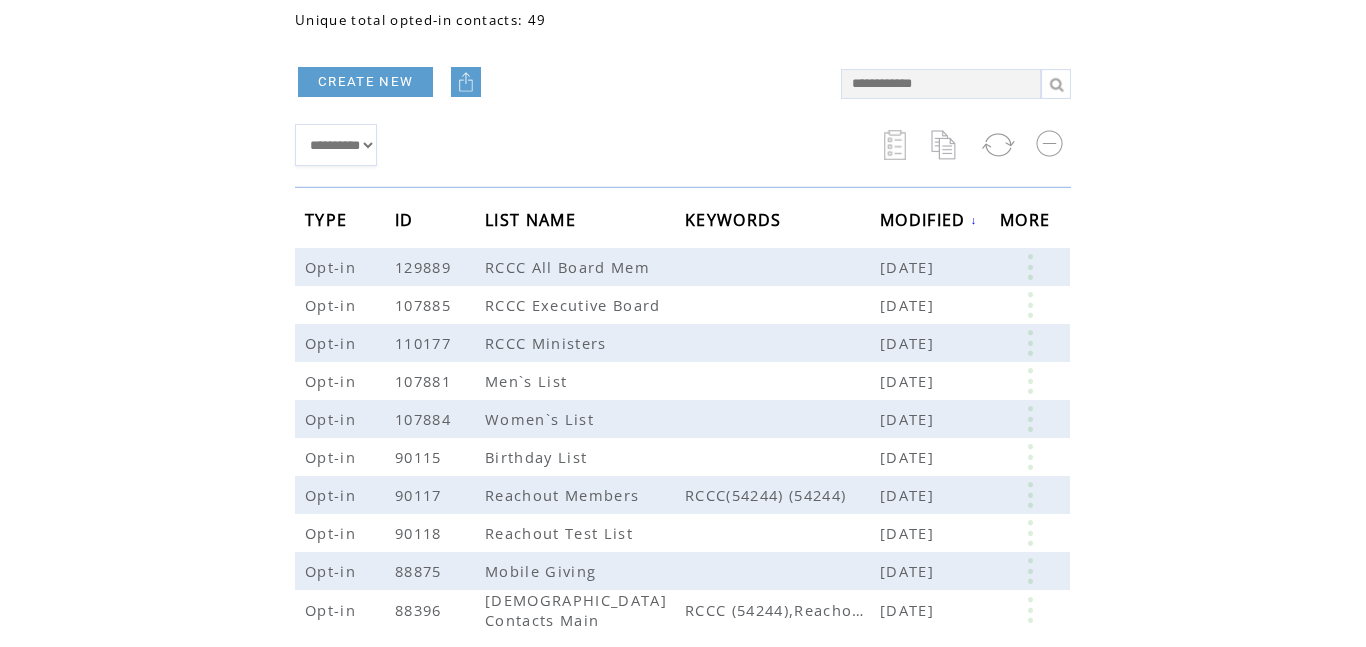 scroll, scrollTop: 190, scrollLeft: 0, axis: vertical 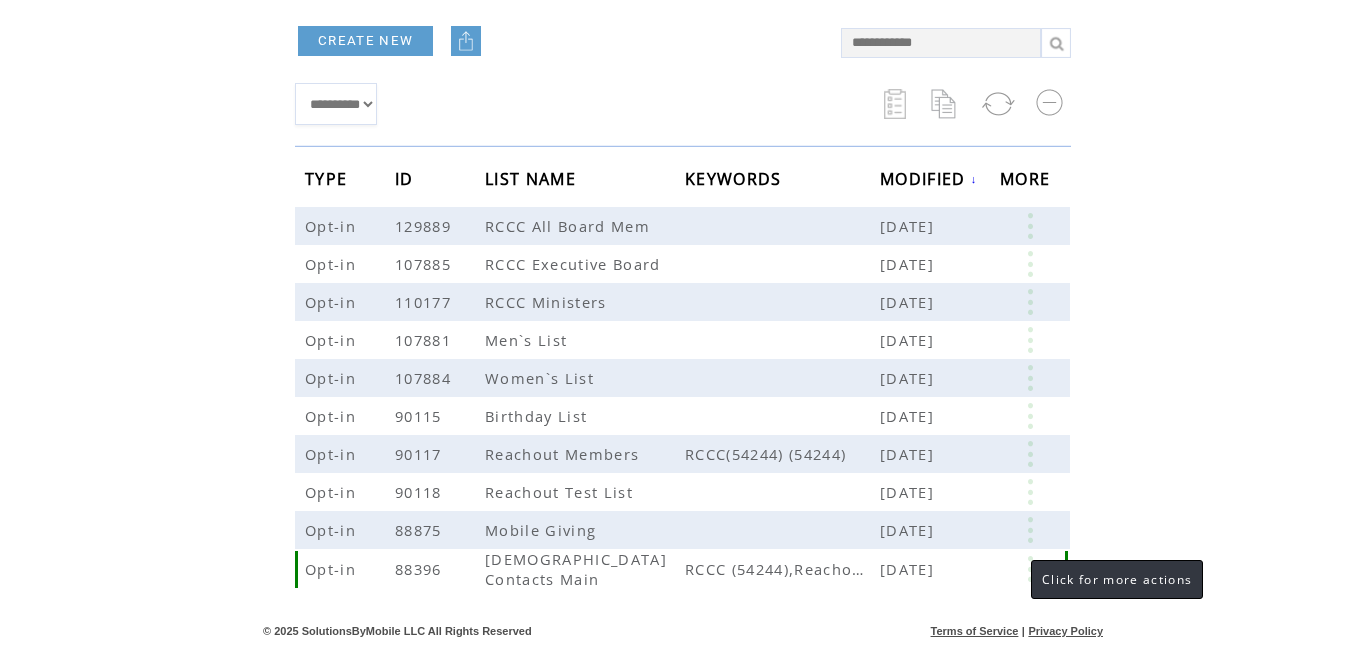 click at bounding box center (1030, 569) 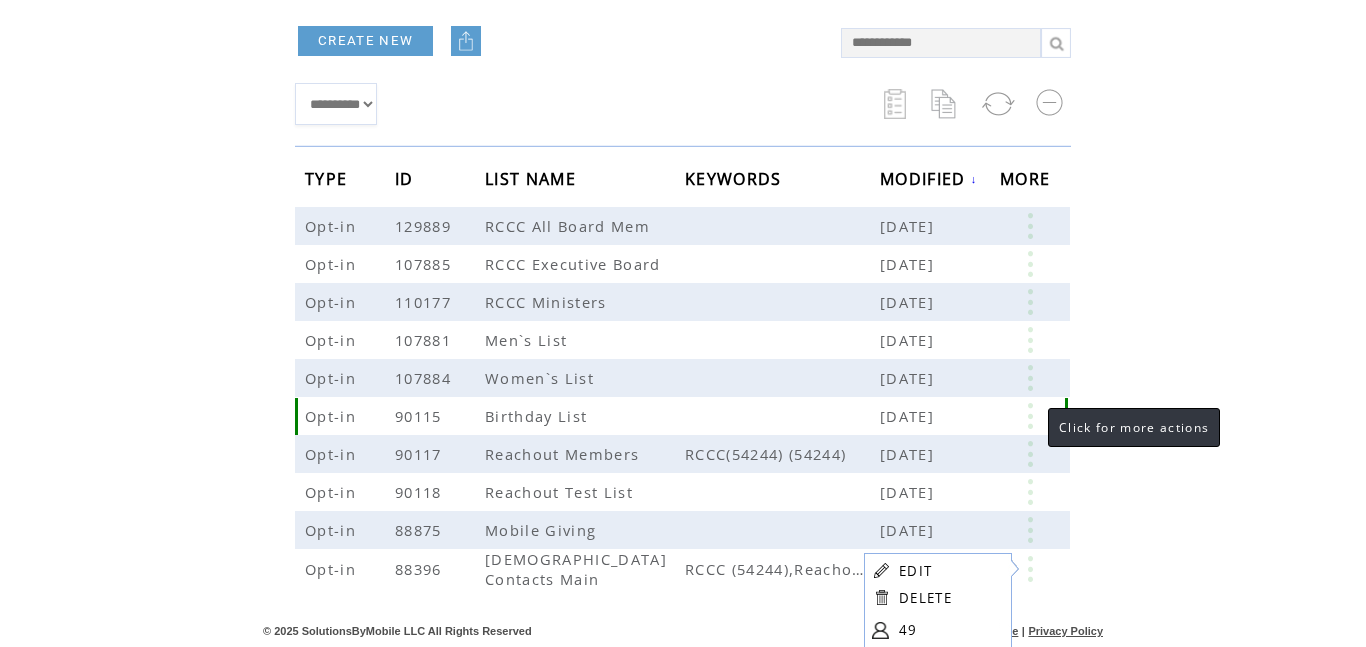 click at bounding box center [1030, 416] 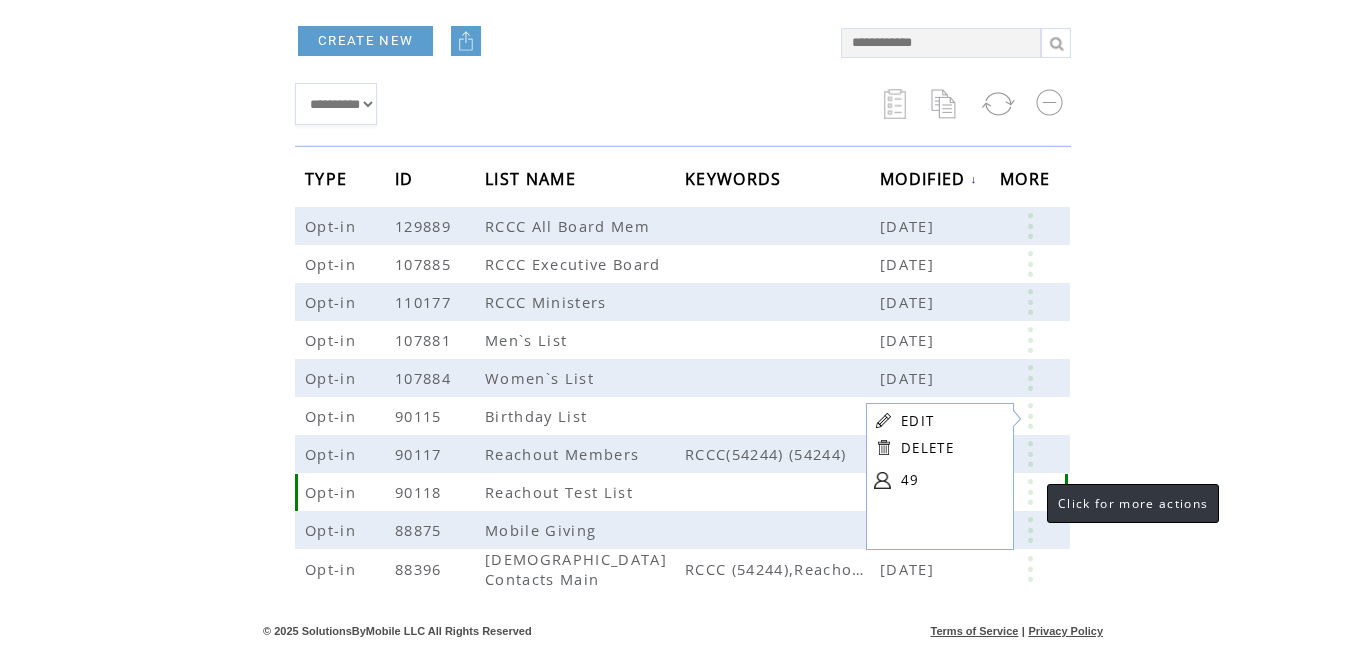 click at bounding box center (1030, 492) 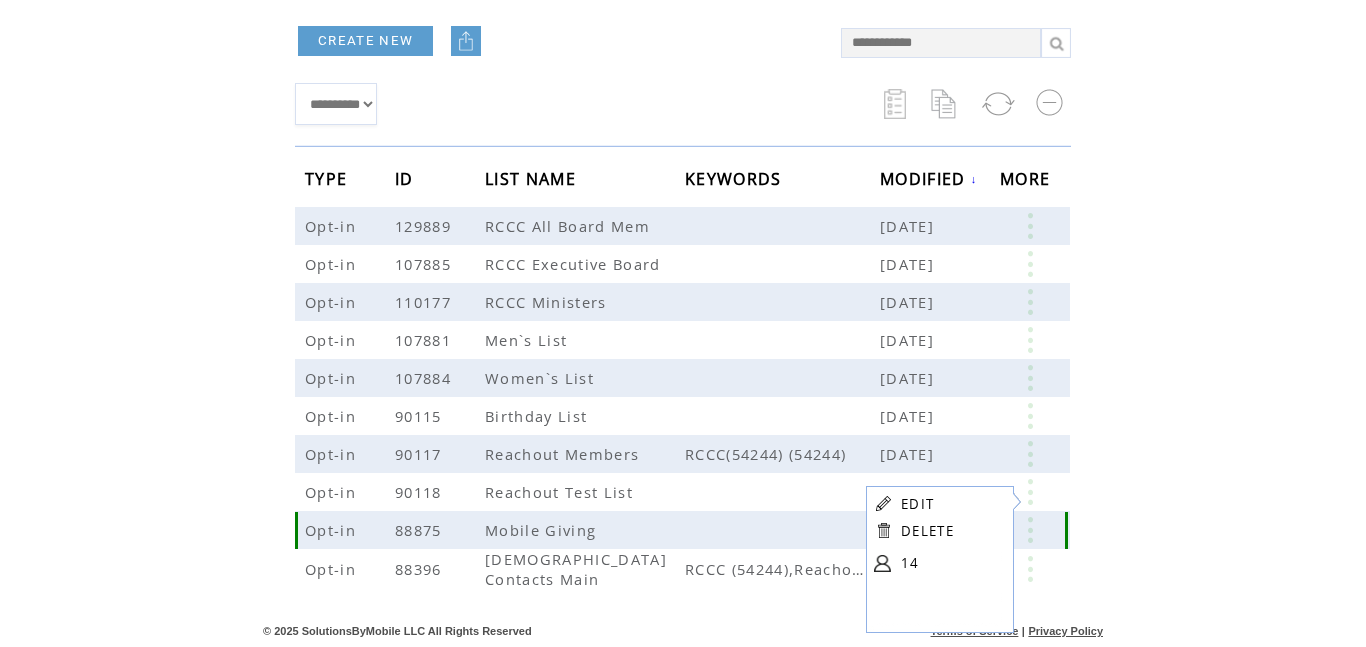 click at bounding box center [1032, 530] 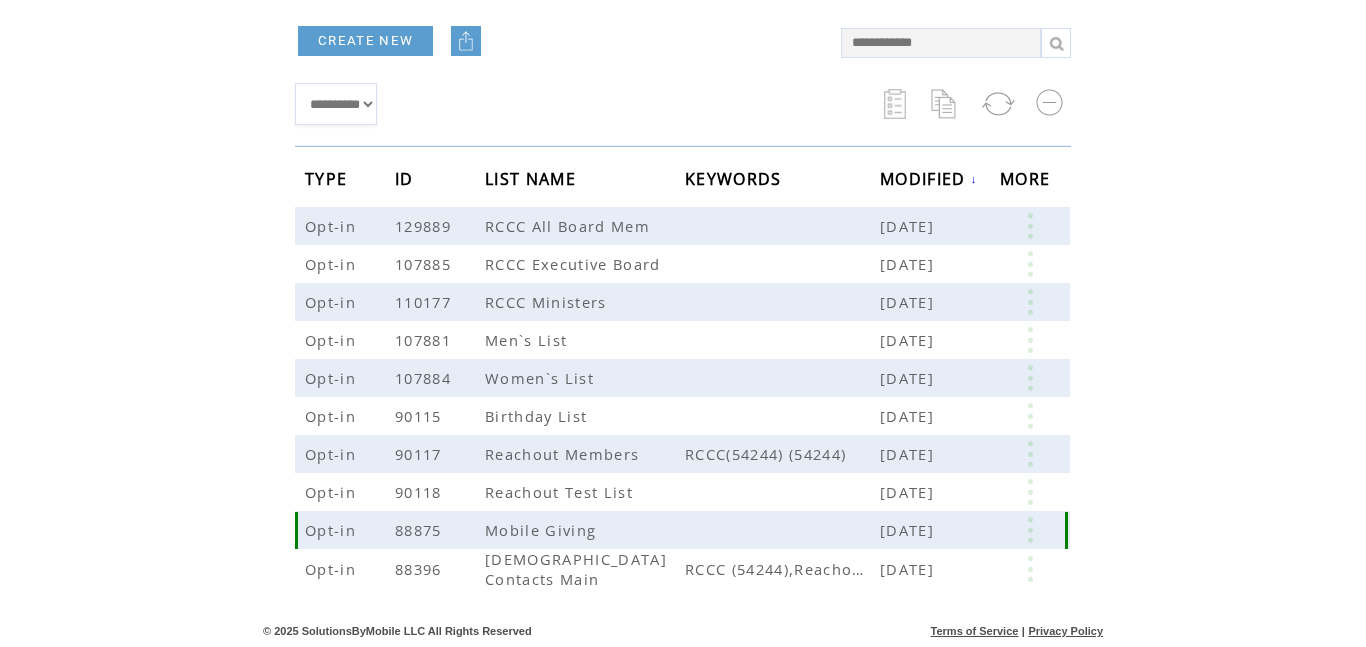 click at bounding box center [1032, 530] 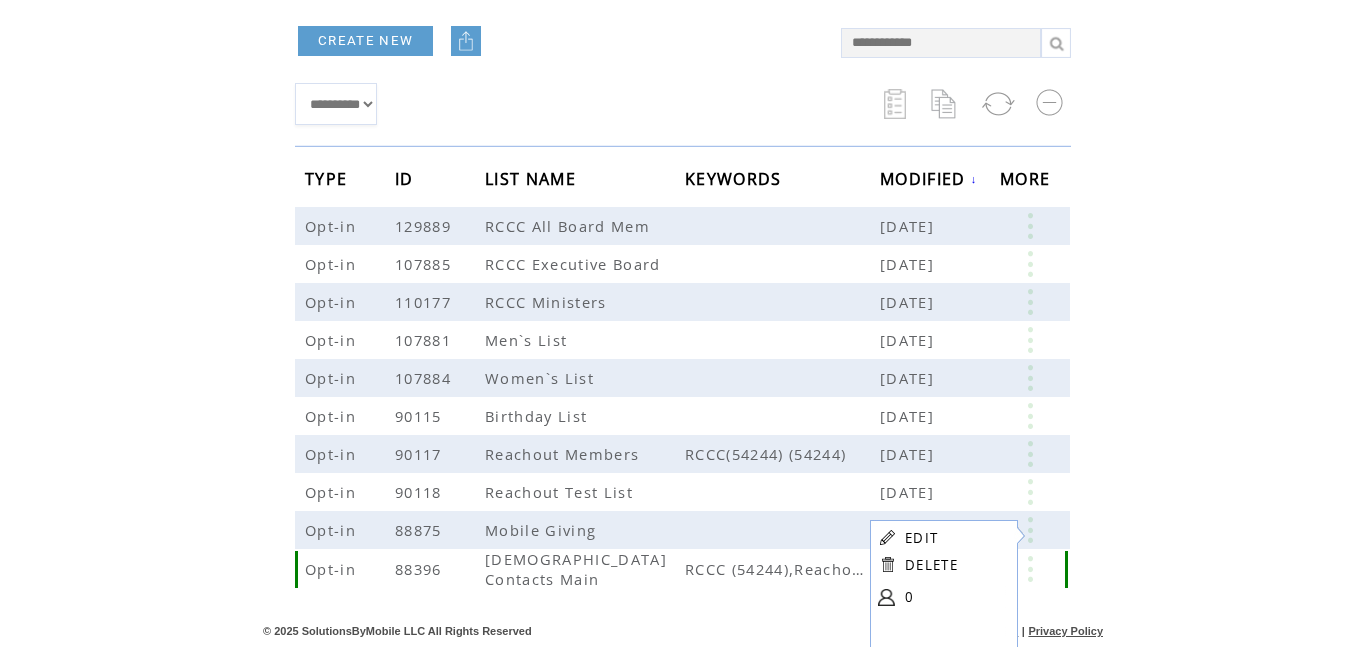 click at bounding box center [1030, 569] 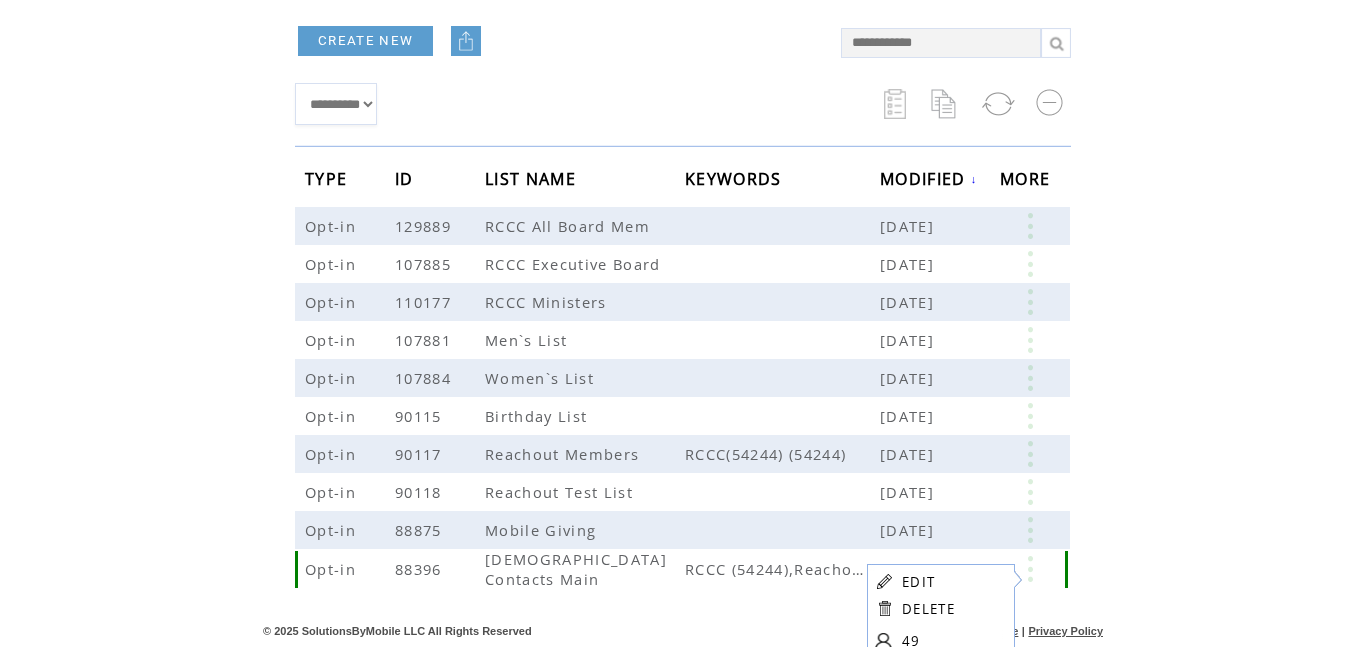 click on "[DEMOGRAPHIC_DATA] Contacts Main" at bounding box center [576, 569] 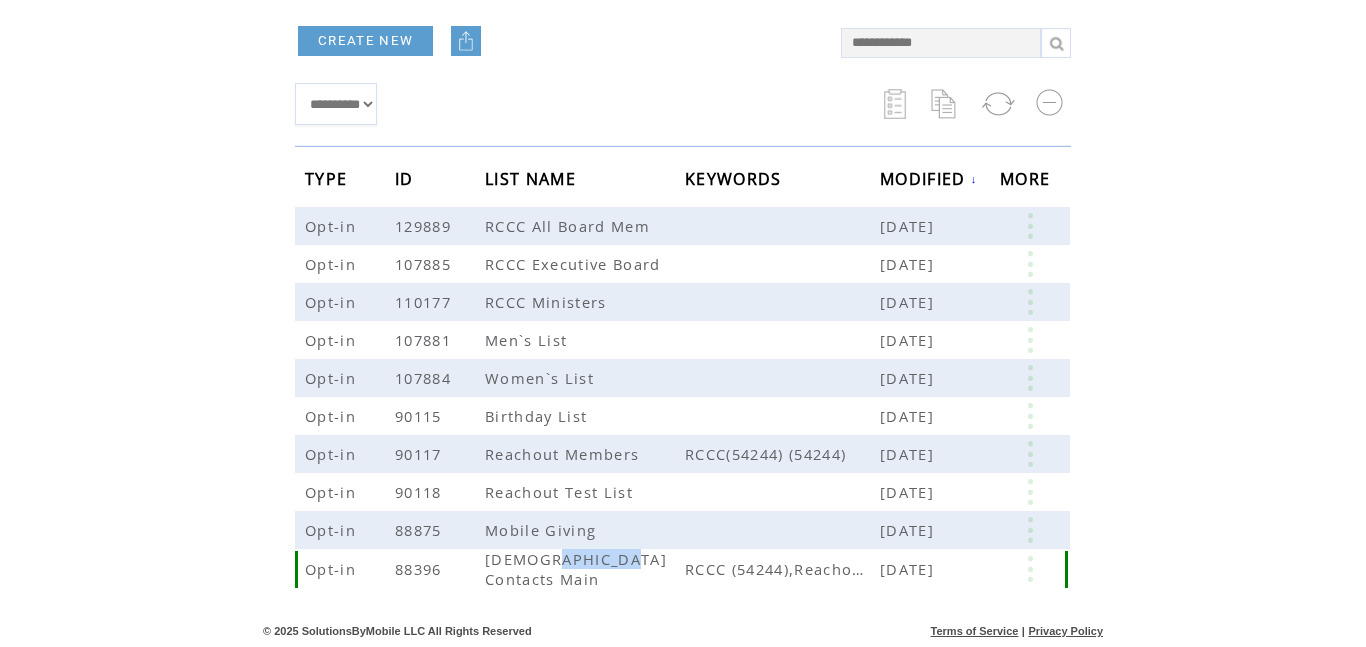 click on "[DEMOGRAPHIC_DATA] Contacts Main" at bounding box center [576, 569] 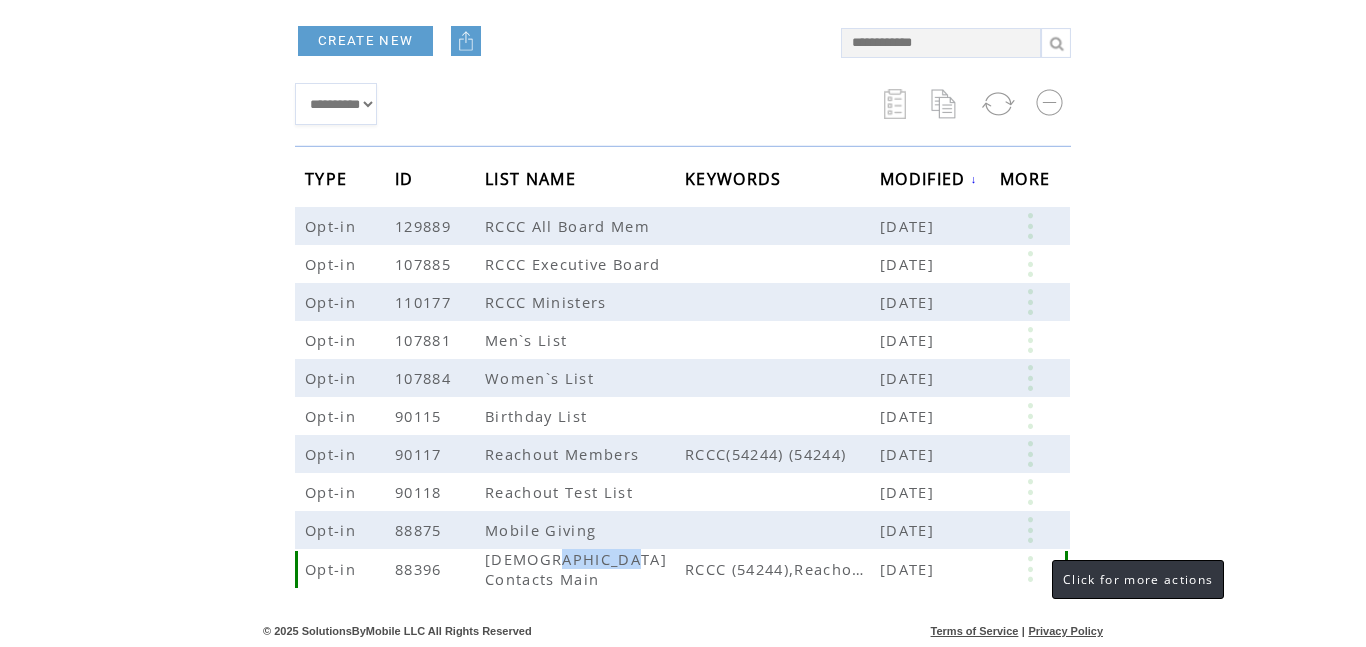 click at bounding box center (1030, 569) 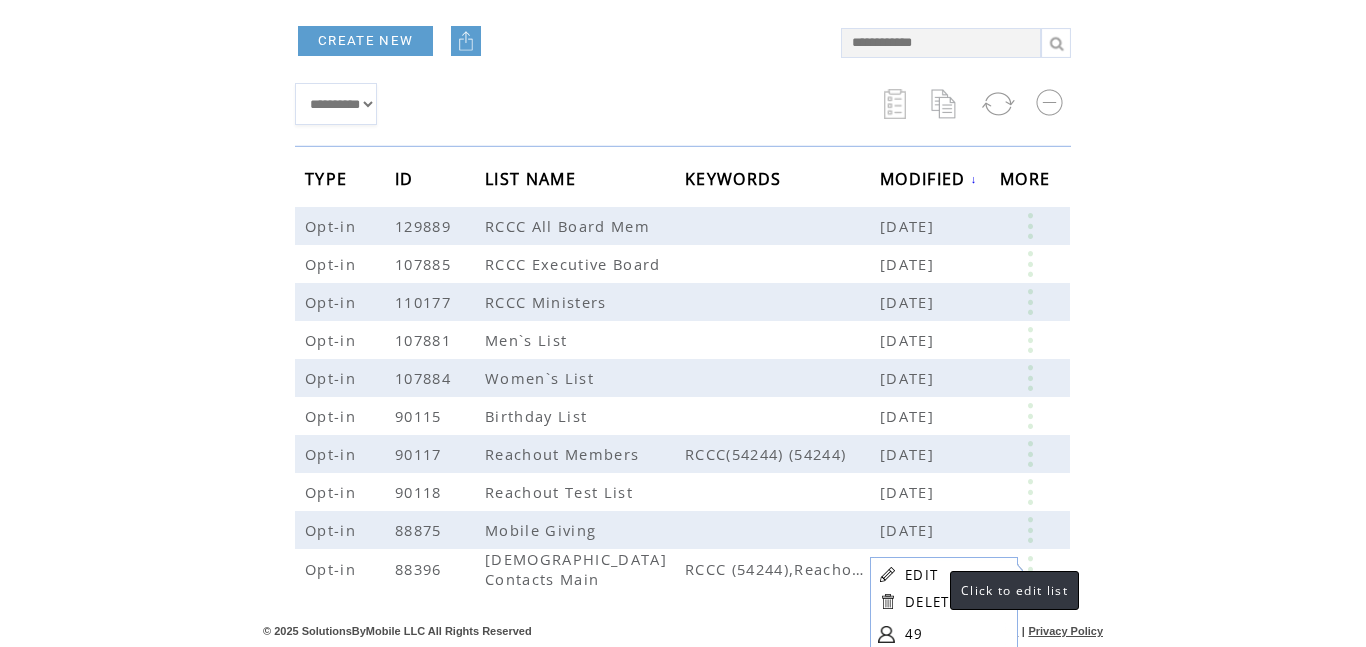 click on "EDIT" at bounding box center [921, 575] 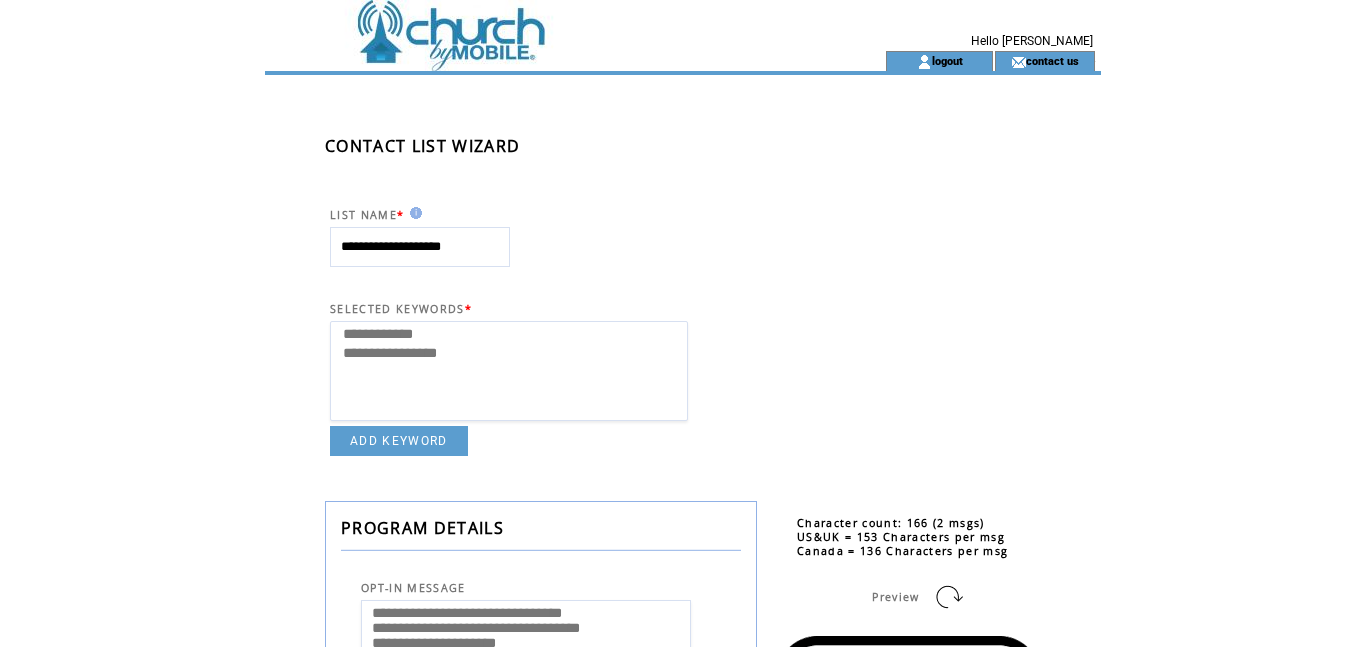 select 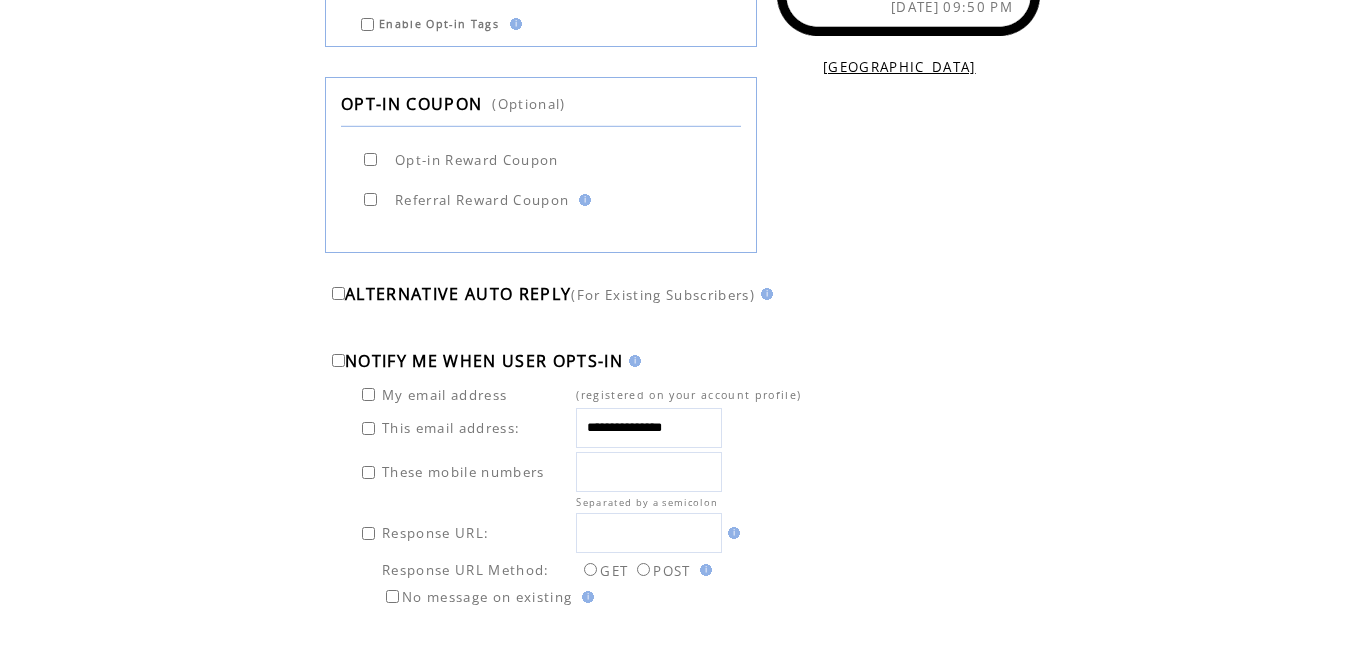scroll, scrollTop: 1273, scrollLeft: 0, axis: vertical 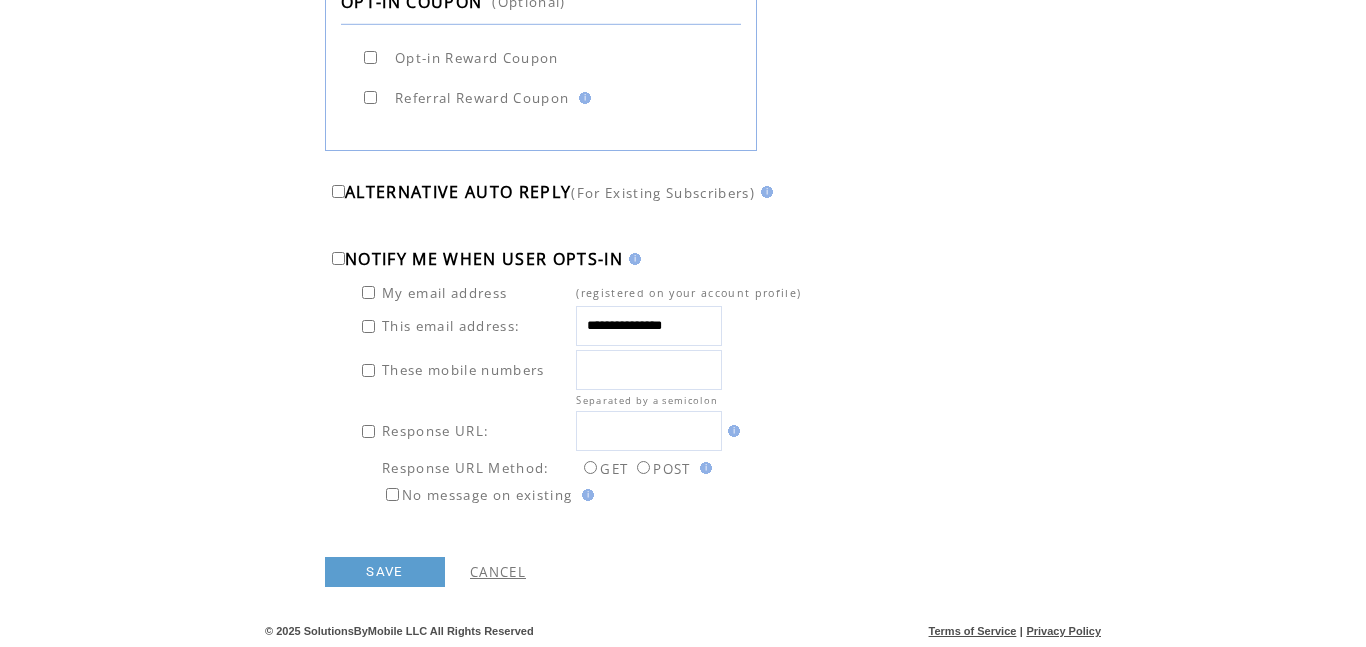 click on "CANCEL" at bounding box center [498, 572] 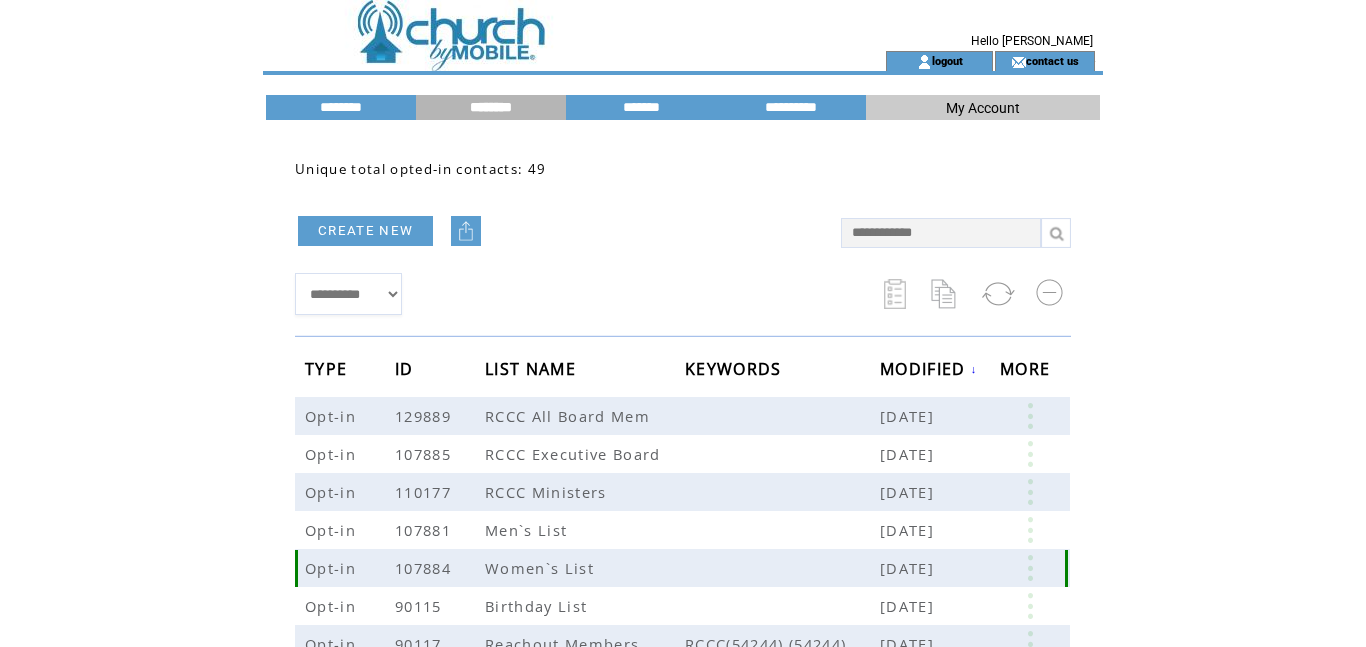scroll, scrollTop: 0, scrollLeft: 0, axis: both 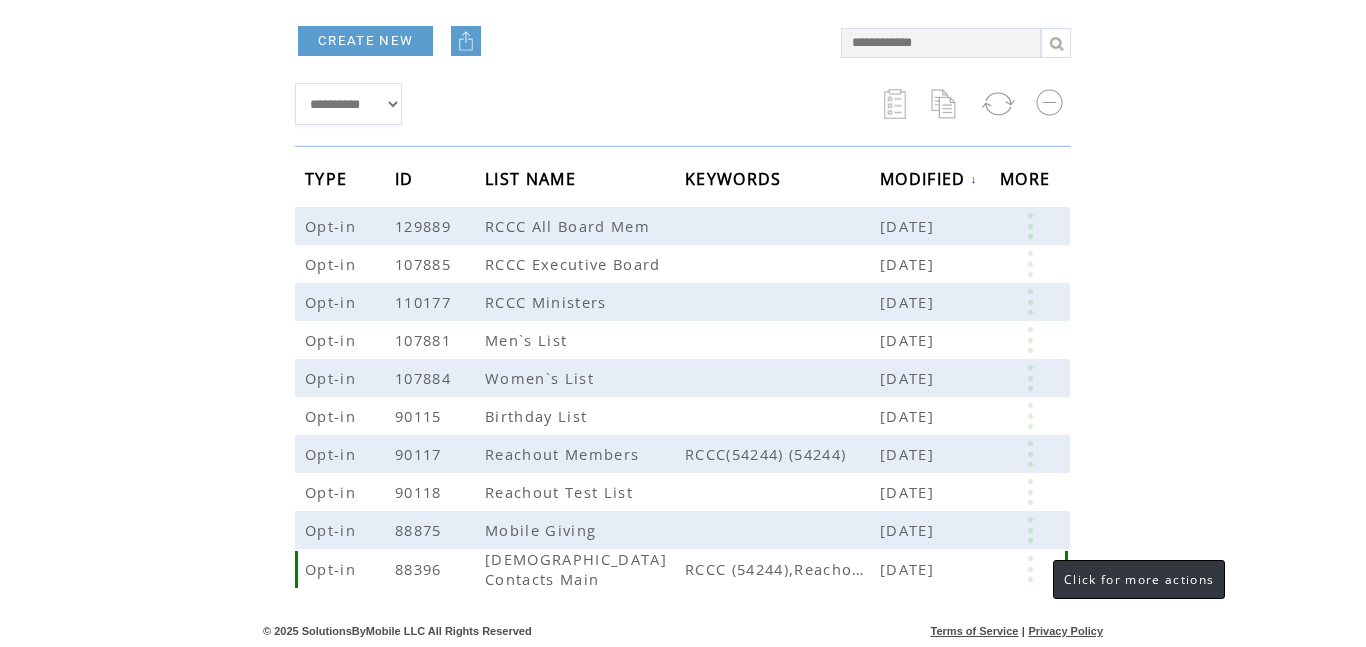 click at bounding box center (1030, 569) 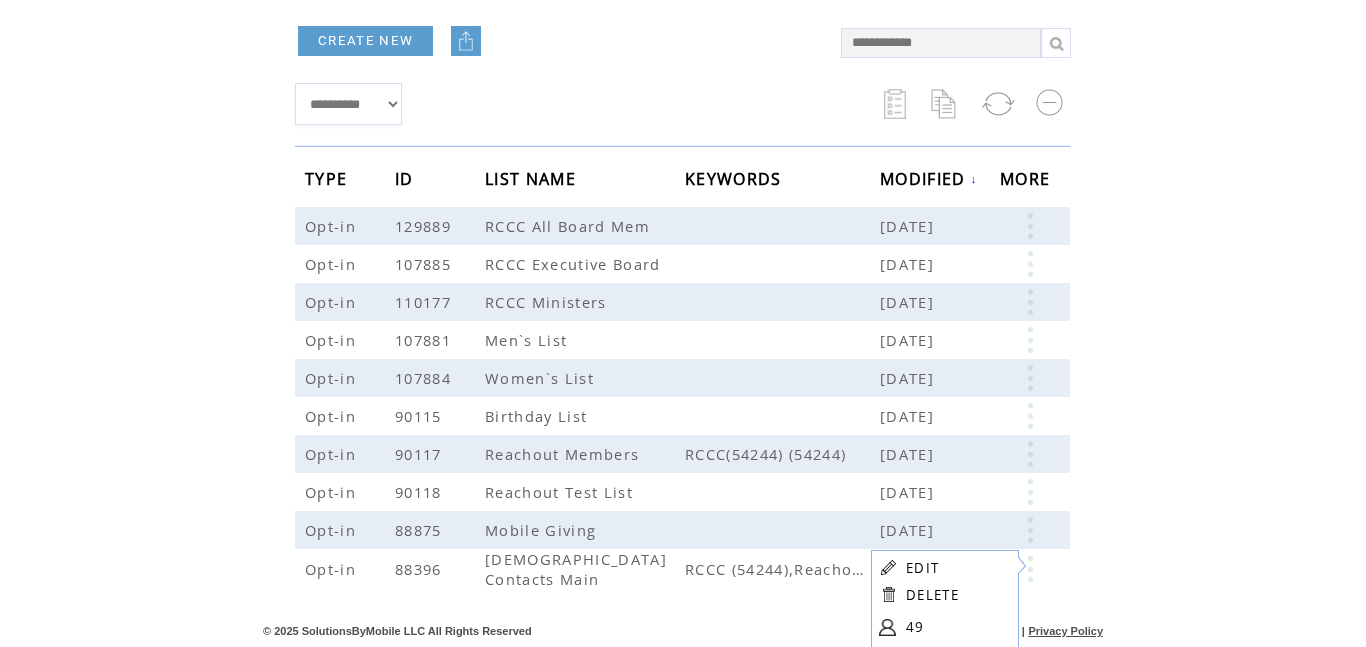 click on "EDIT DELETE 49" at bounding box center (942, 600) 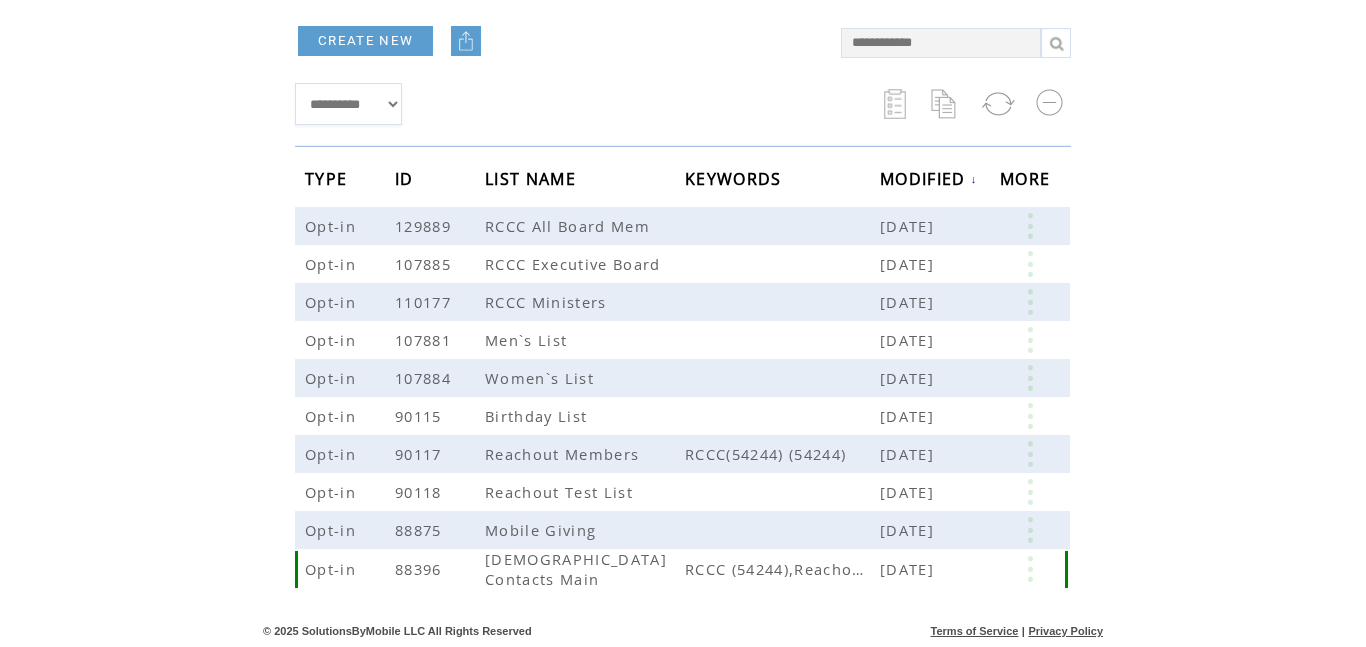 click at bounding box center (1030, 569) 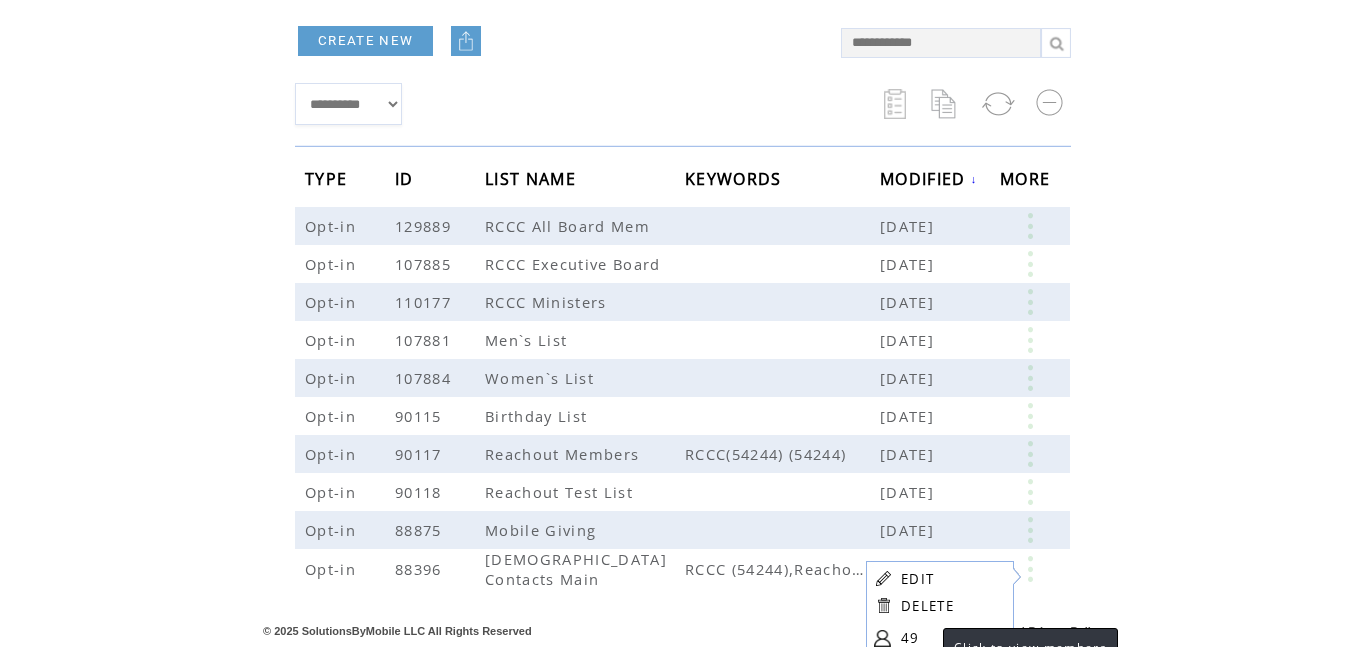 click on "49" at bounding box center (951, 638) 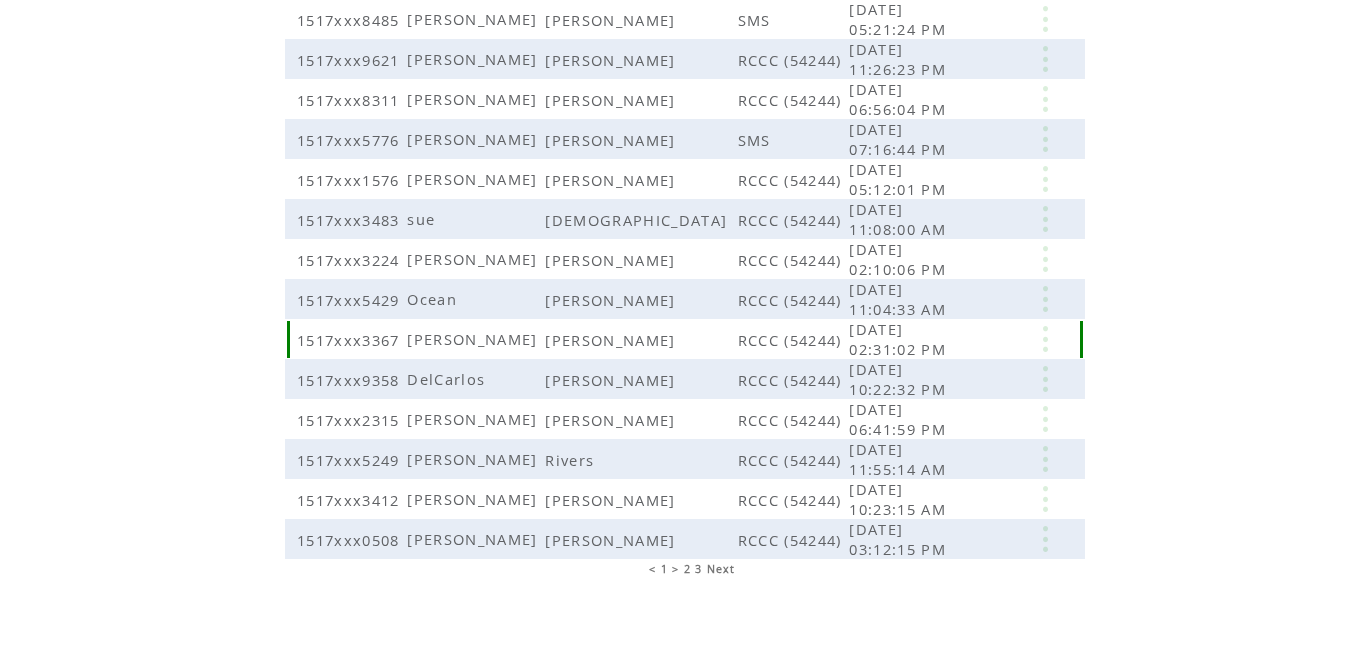 scroll, scrollTop: 491, scrollLeft: 0, axis: vertical 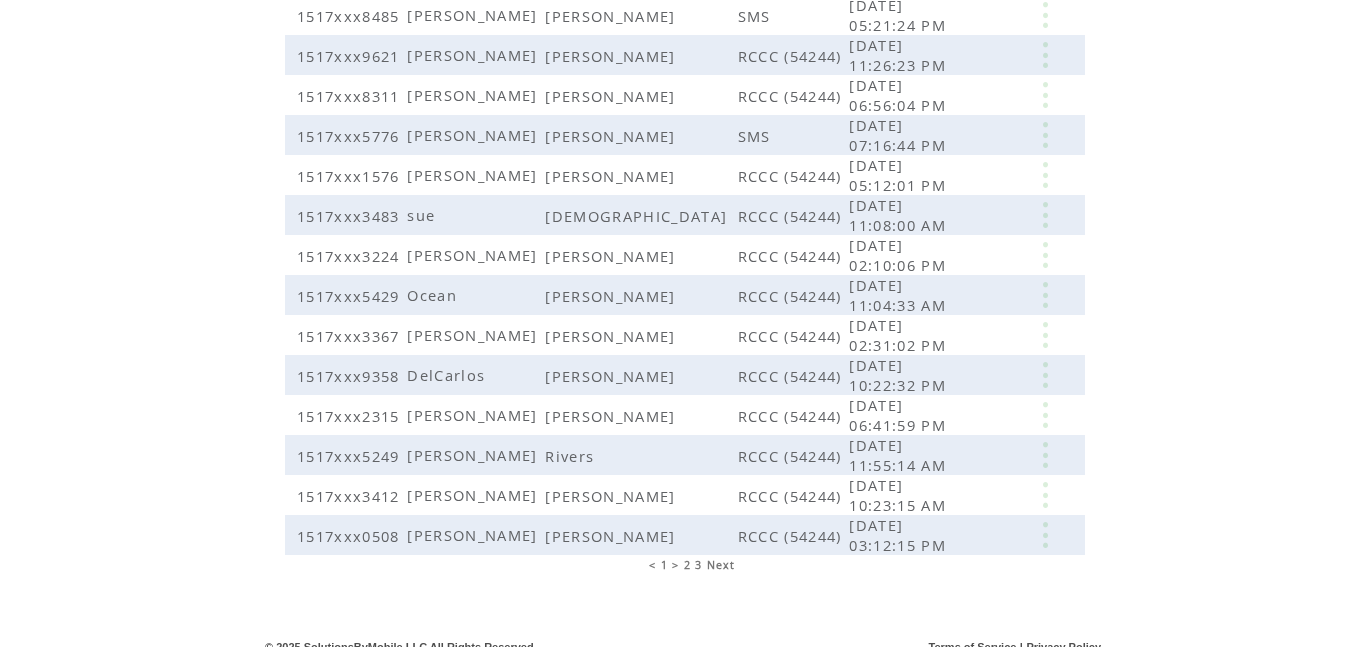 click on "Next" at bounding box center (721, 565) 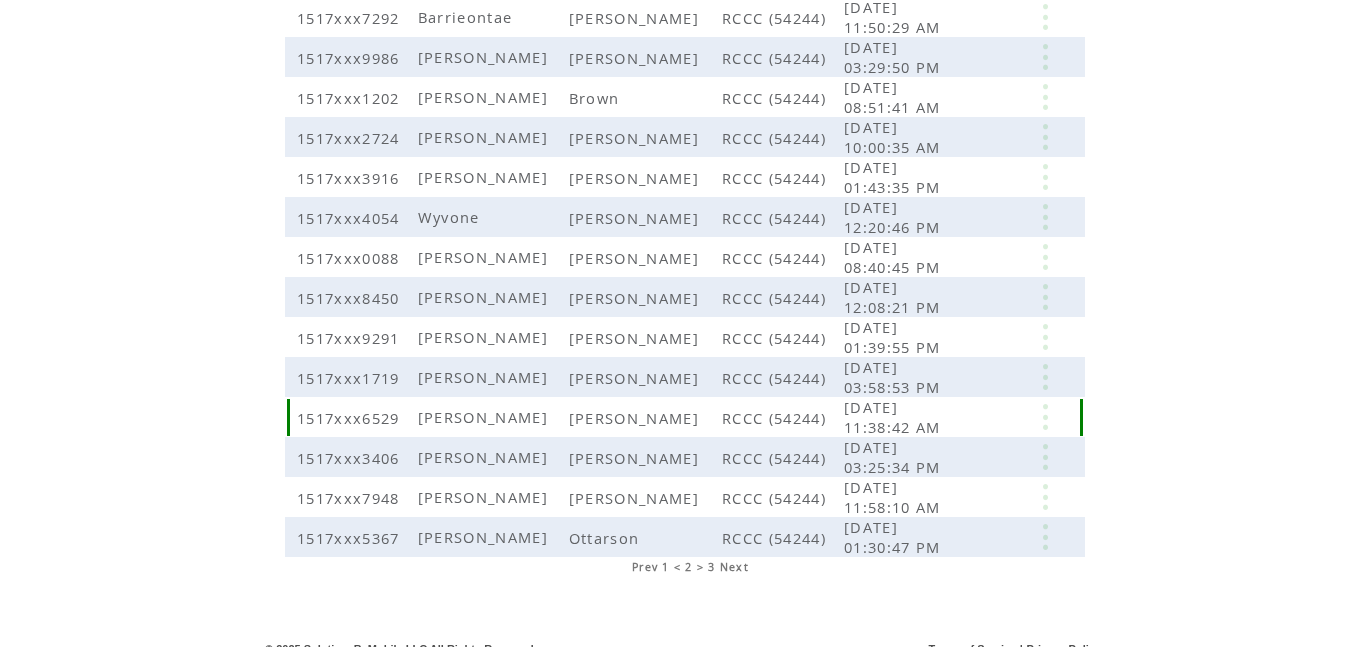 scroll, scrollTop: 491, scrollLeft: 0, axis: vertical 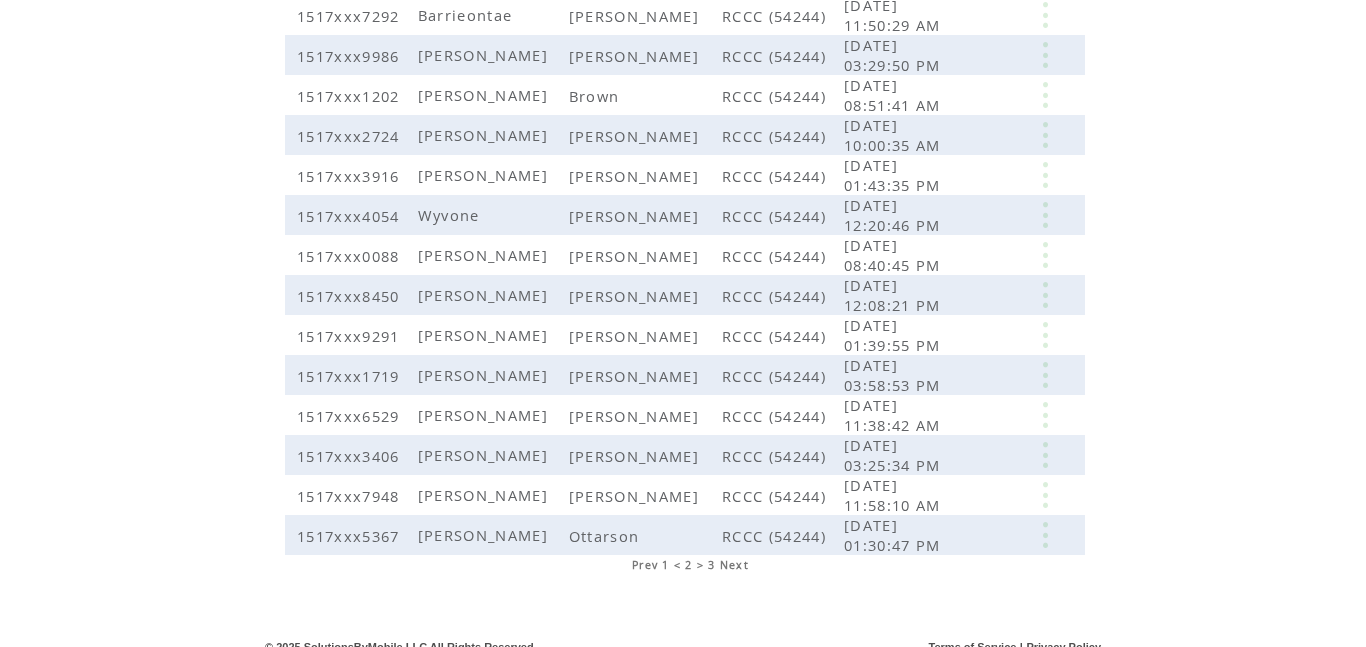 click on "Next" at bounding box center [734, 565] 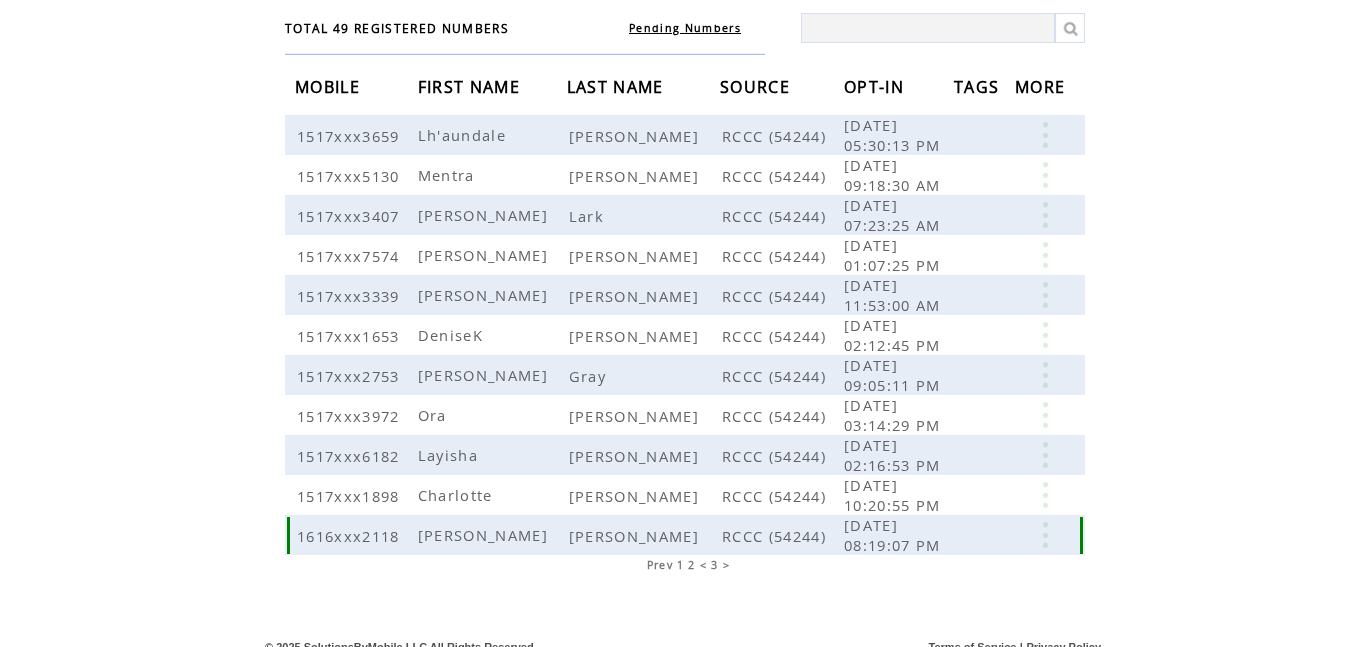 scroll, scrollTop: 0, scrollLeft: 0, axis: both 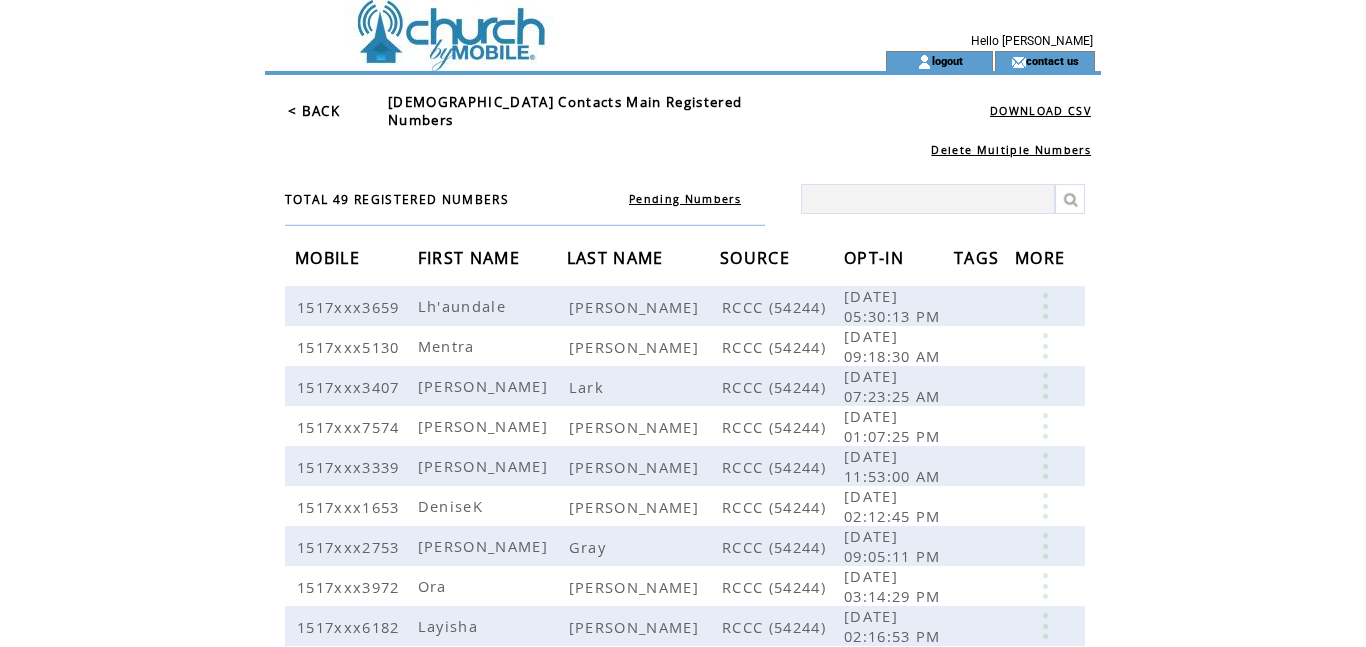 click on "< BACK" at bounding box center (314, 111) 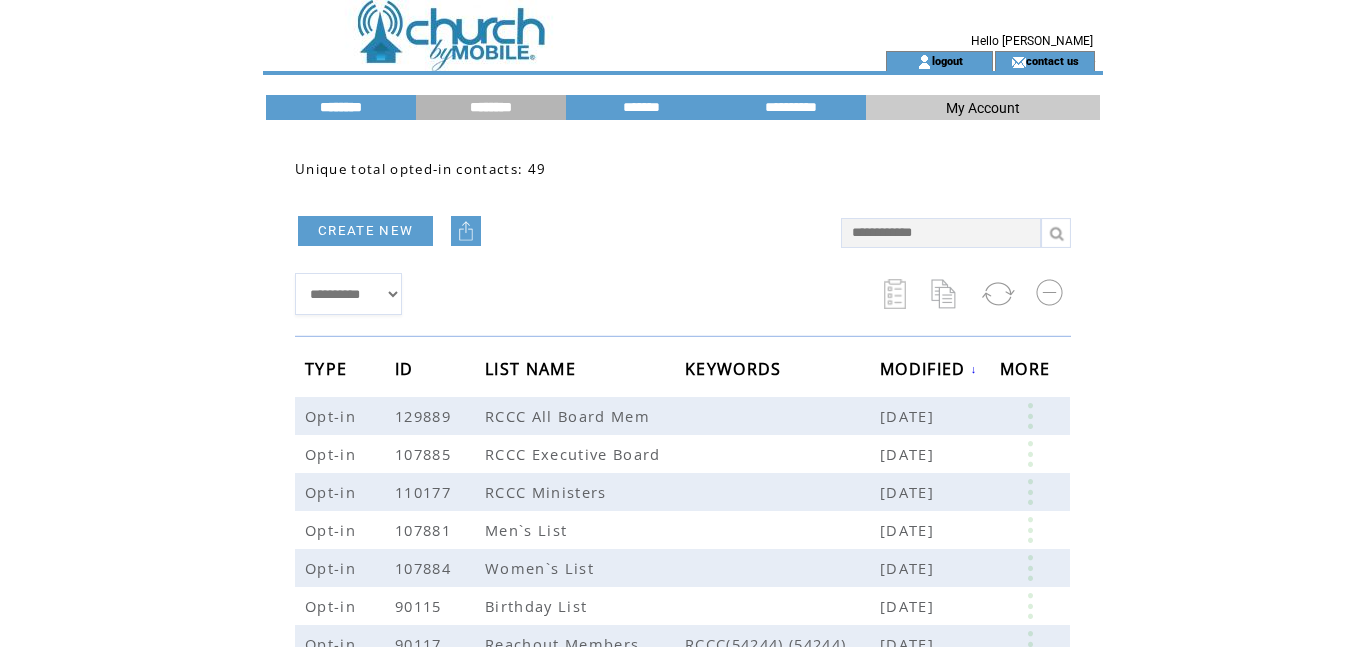 scroll, scrollTop: 109, scrollLeft: 0, axis: vertical 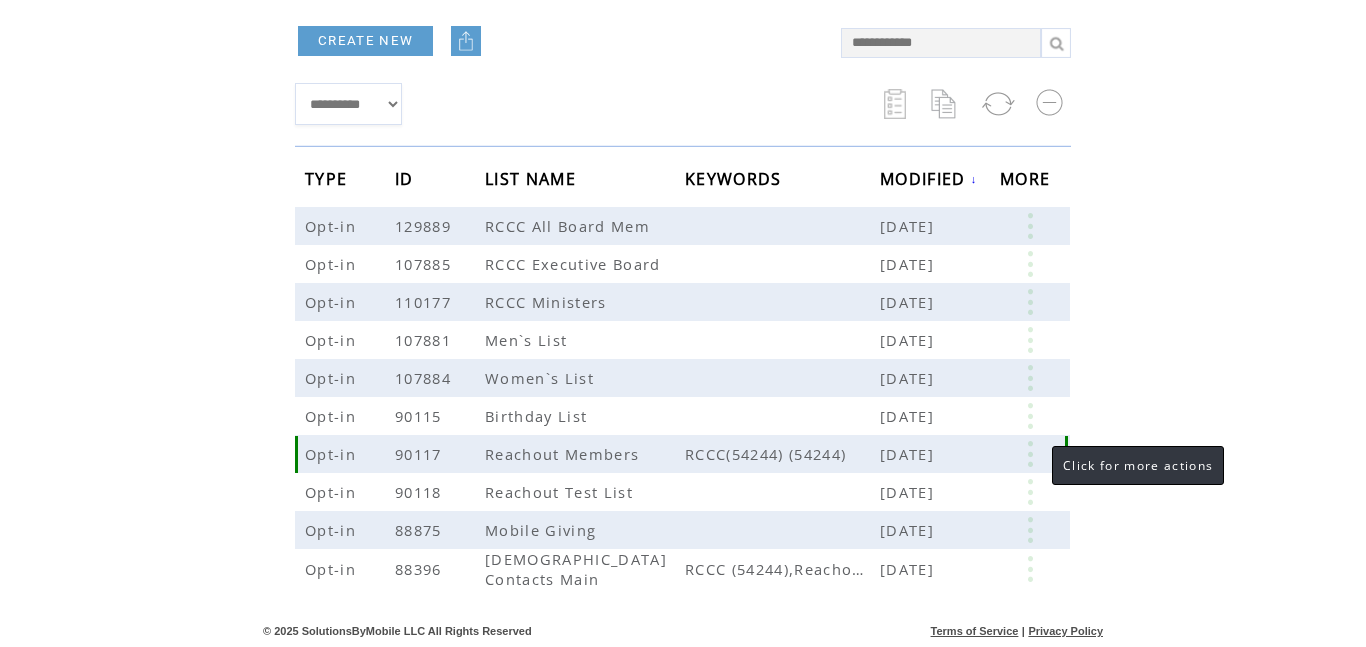 click at bounding box center (1030, 454) 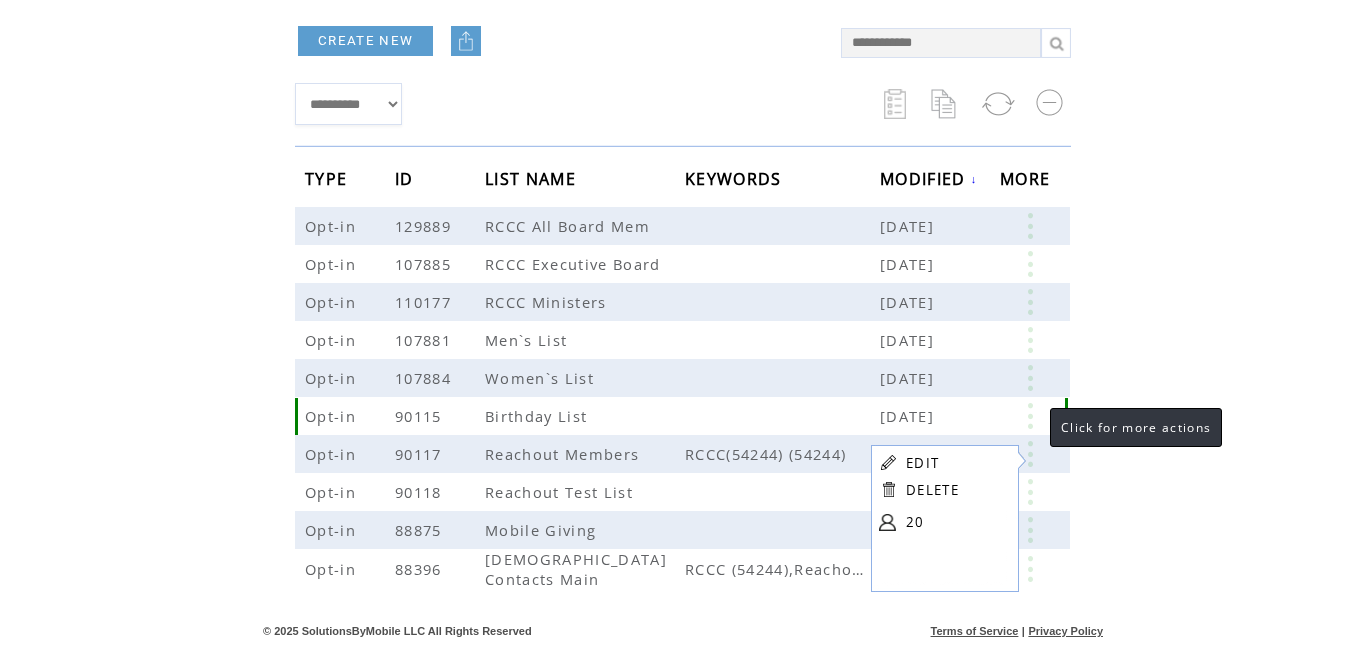 click at bounding box center [1030, 416] 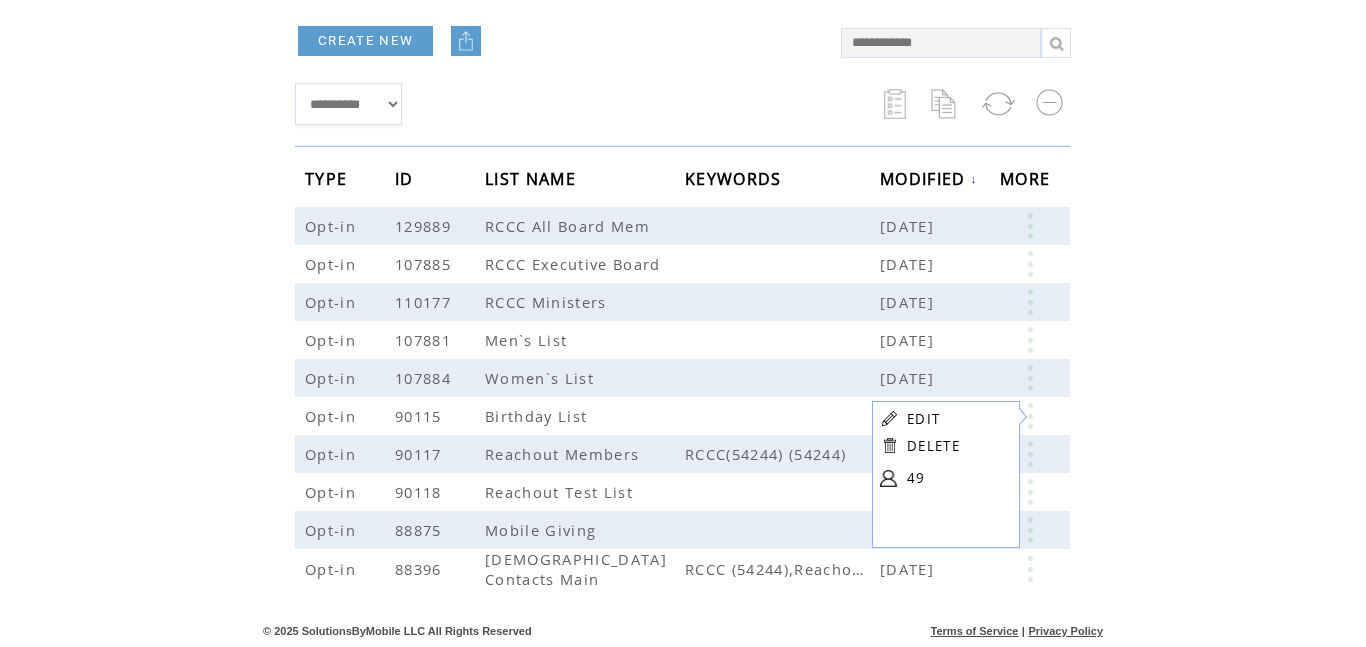 click on "EDIT DELETE 49" at bounding box center (943, 451) 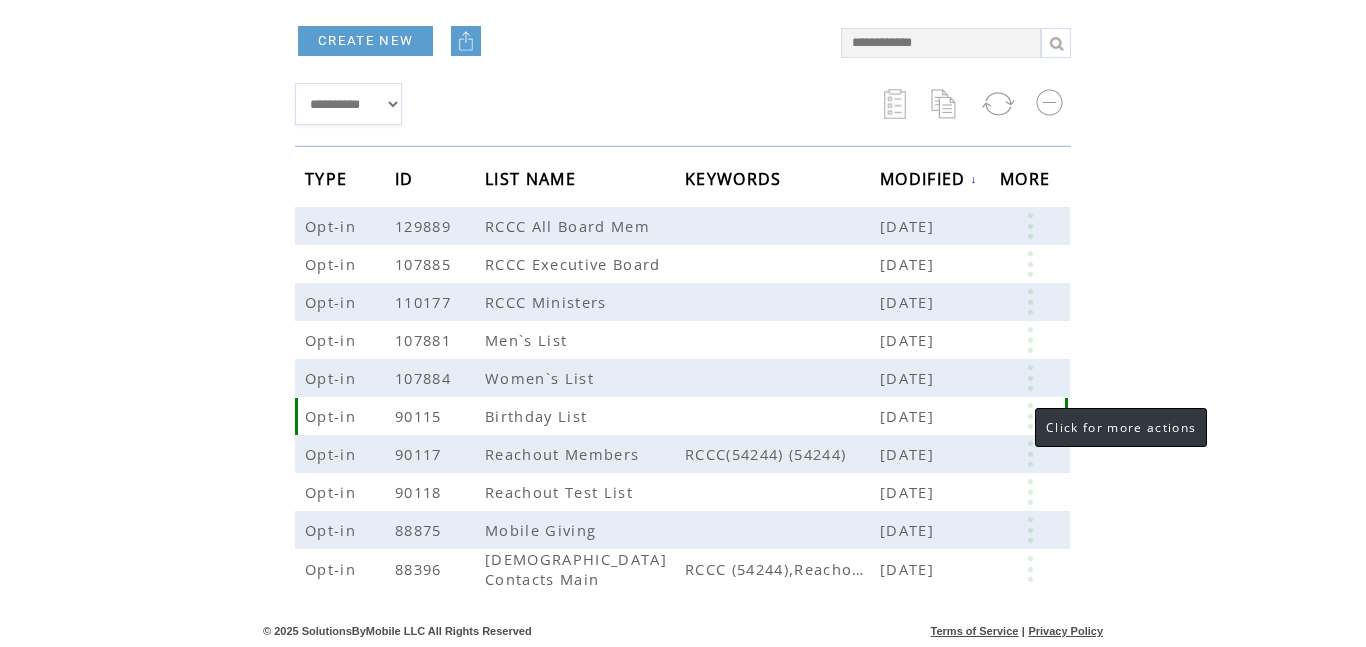 click at bounding box center (1030, 416) 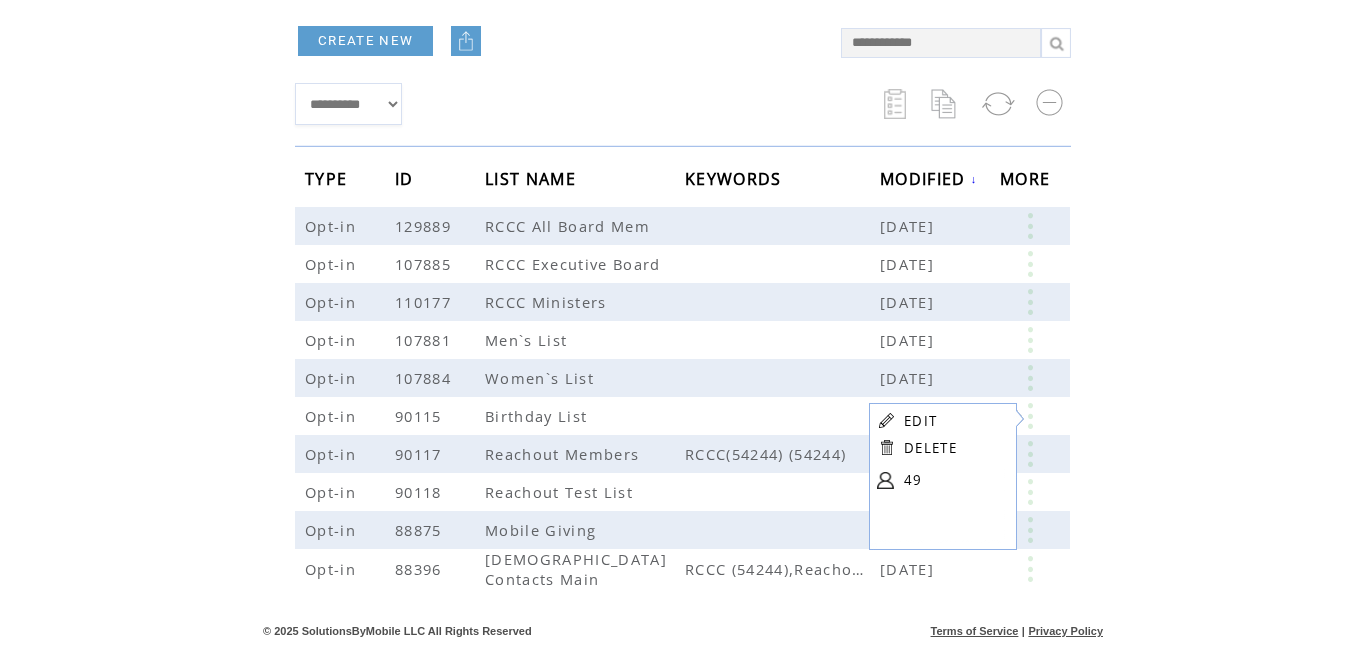 click at bounding box center [885, 480] 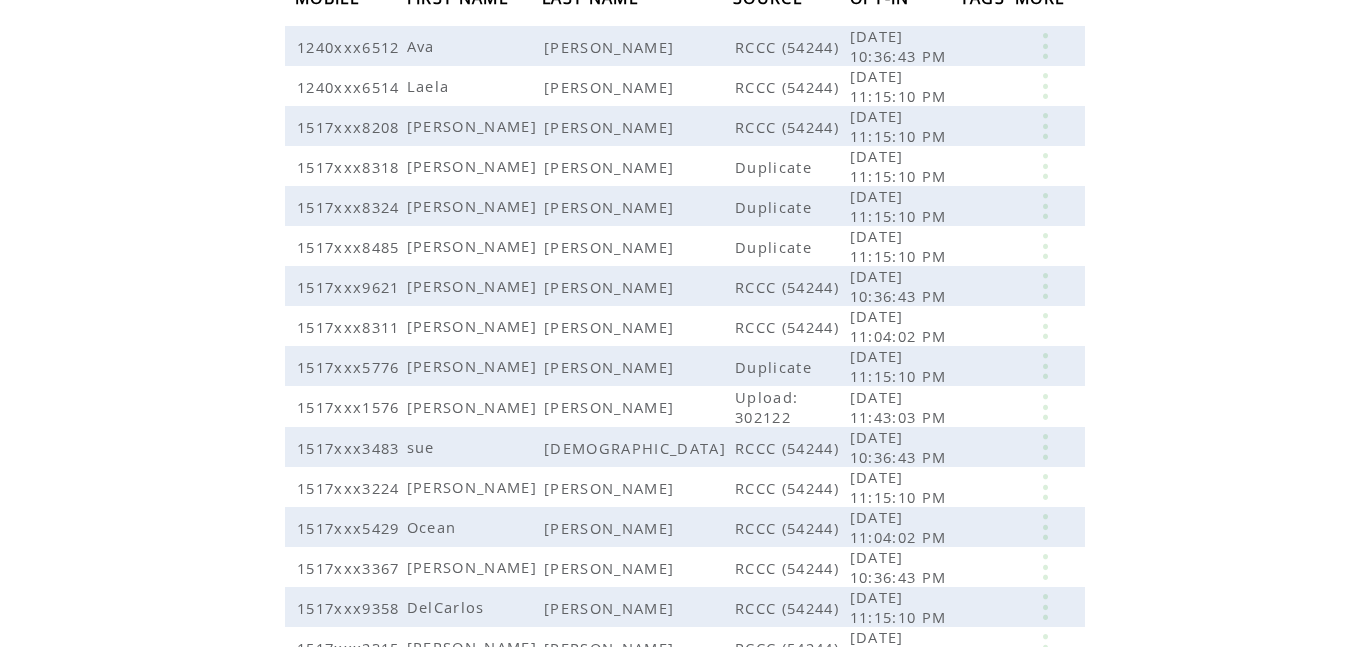 scroll, scrollTop: 0, scrollLeft: 0, axis: both 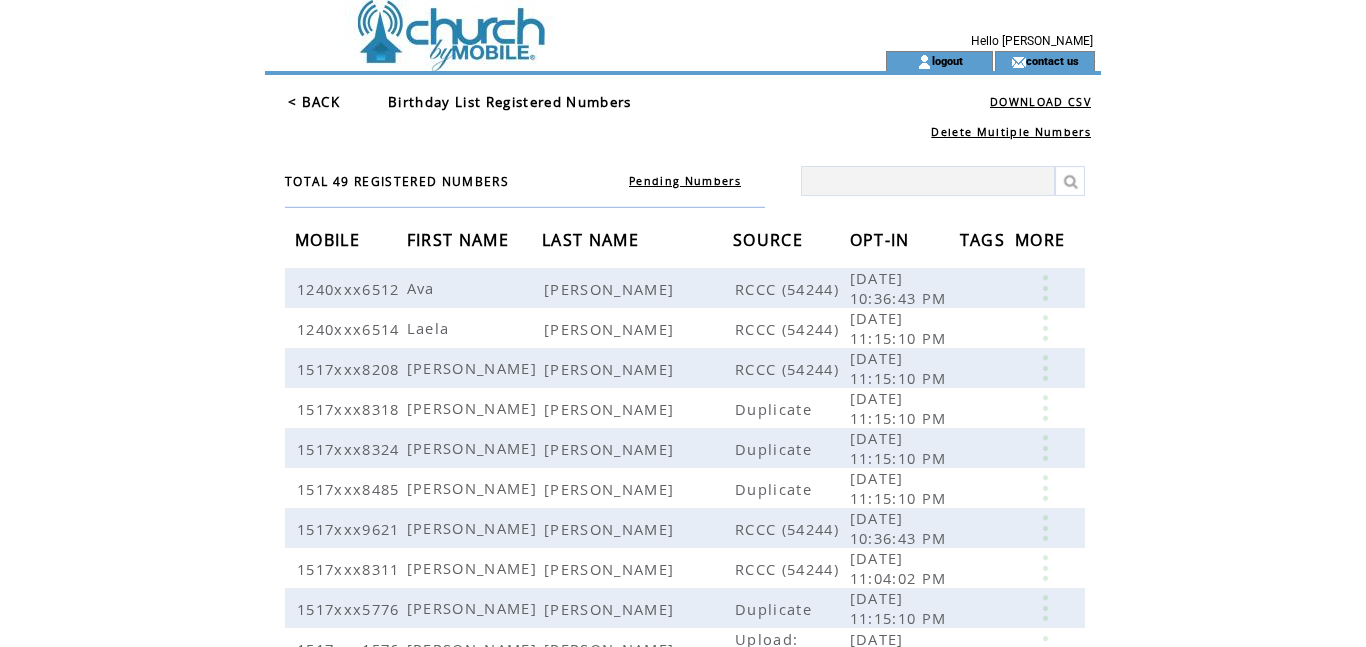 click at bounding box center [928, 181] 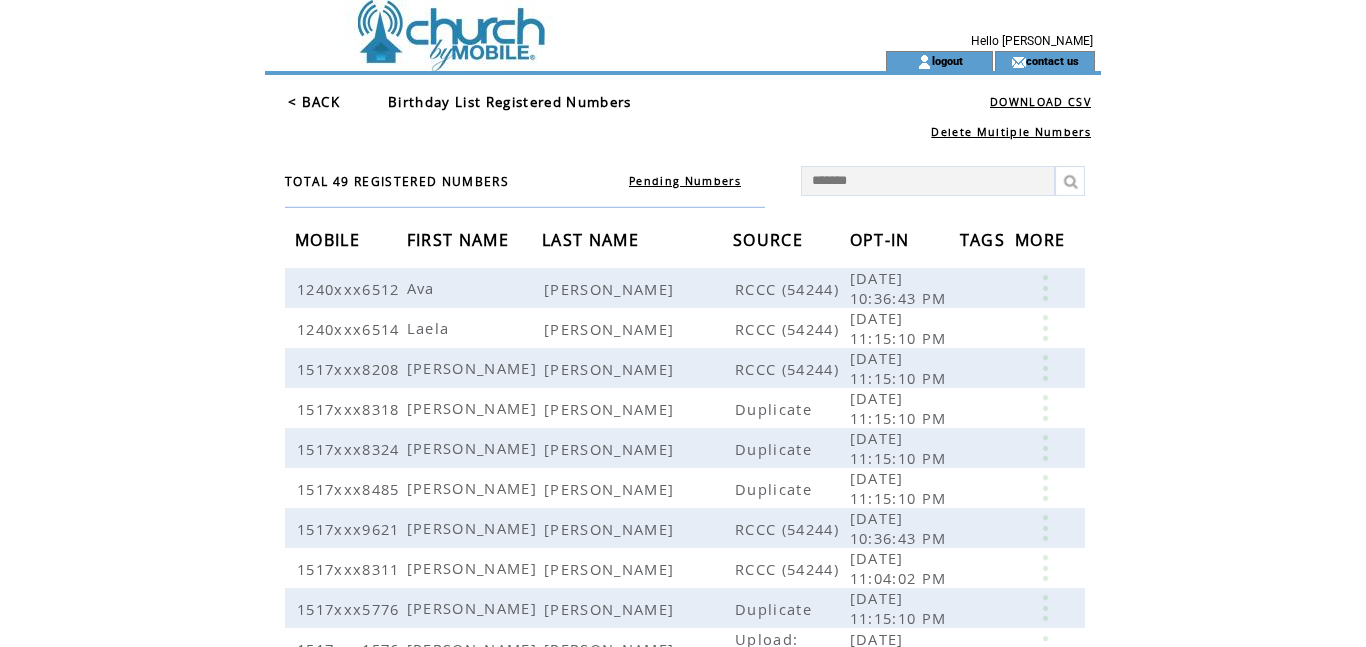 type on "*******" 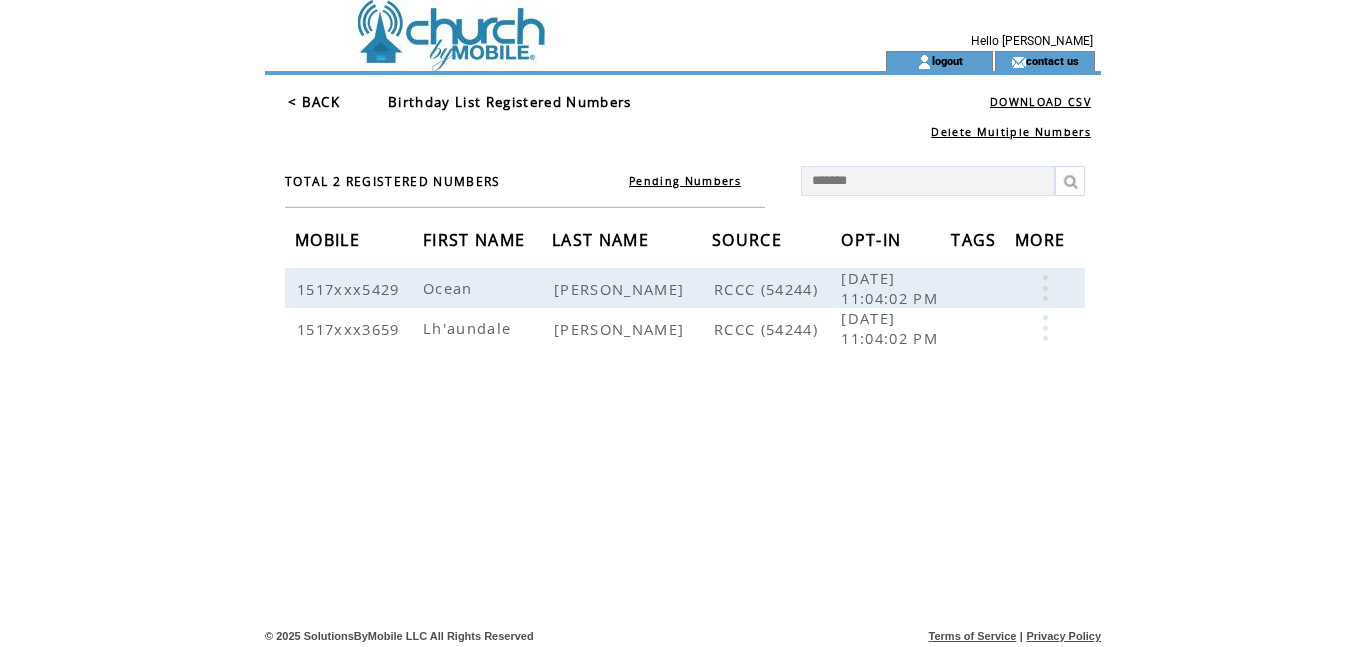 click on "< BACK" at bounding box center [314, 102] 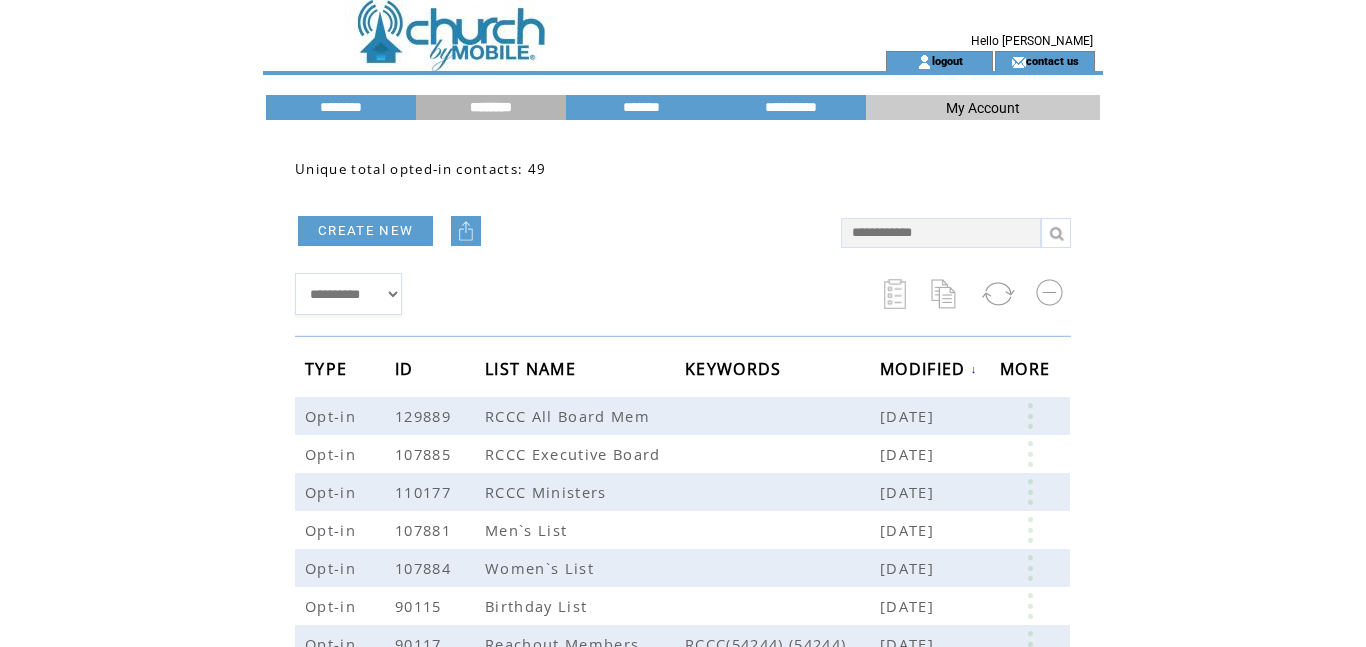 scroll, scrollTop: 0, scrollLeft: 0, axis: both 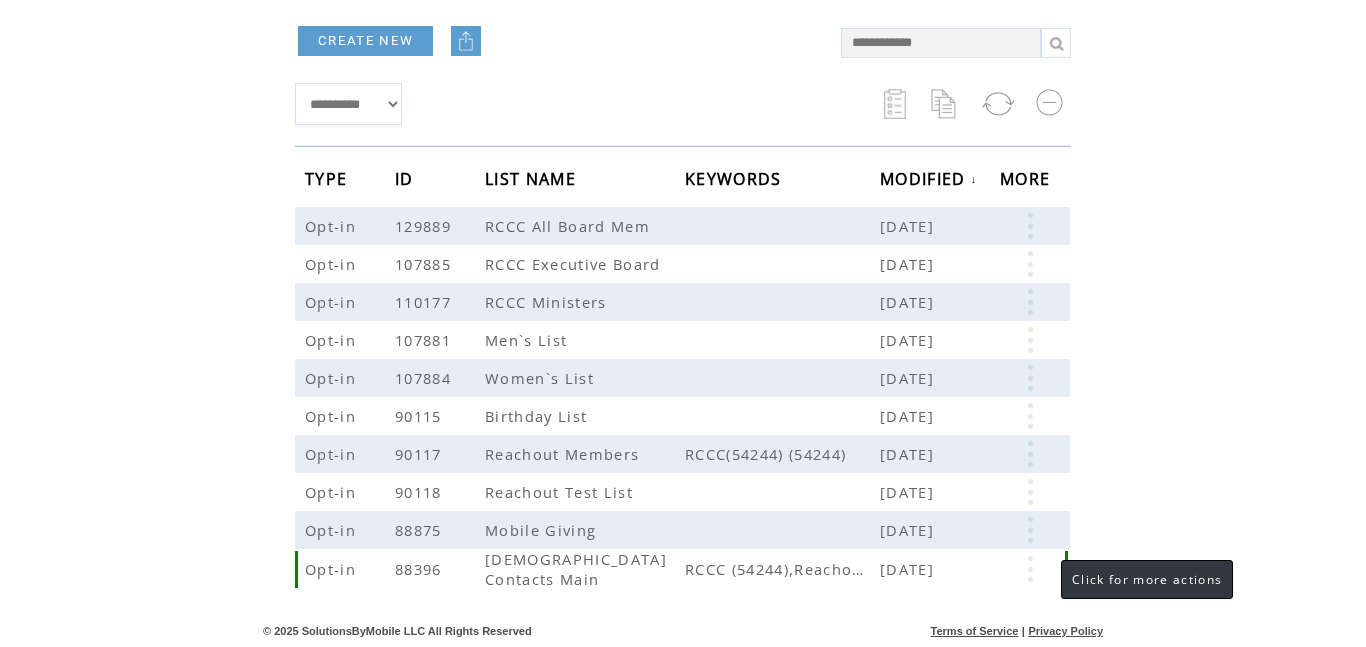 click at bounding box center [1030, 569] 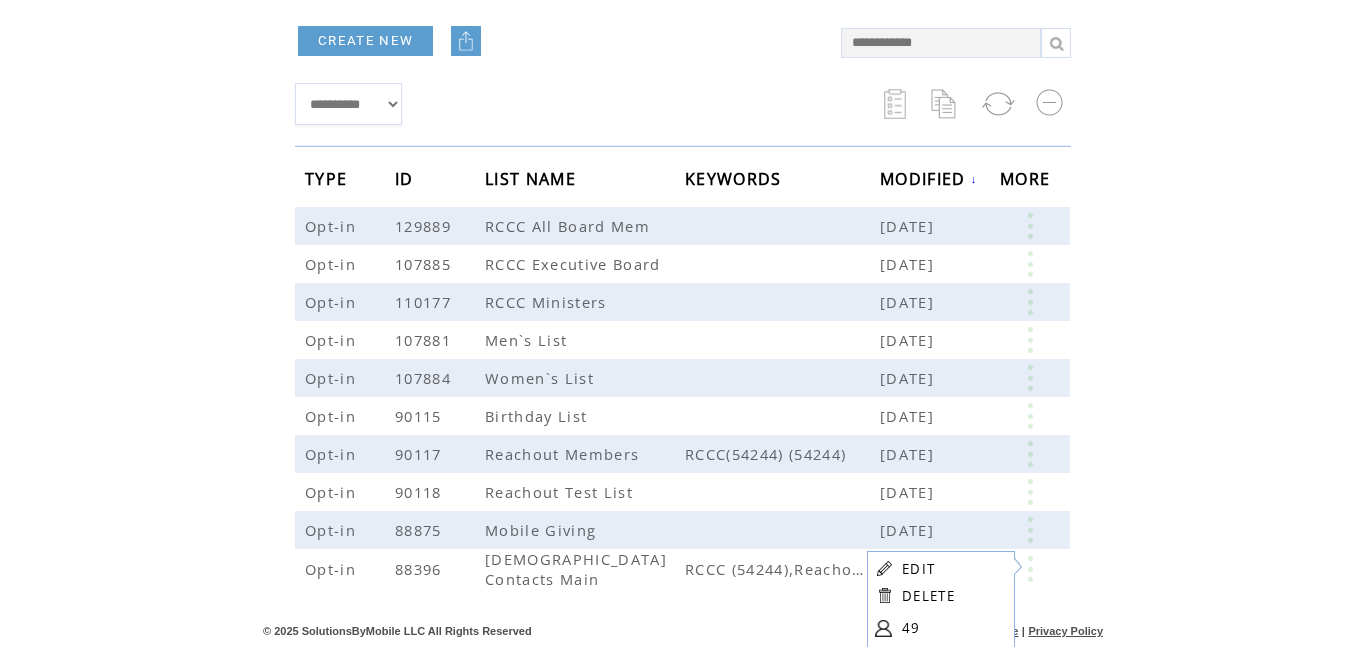 click on "**********" at bounding box center (683, 277) 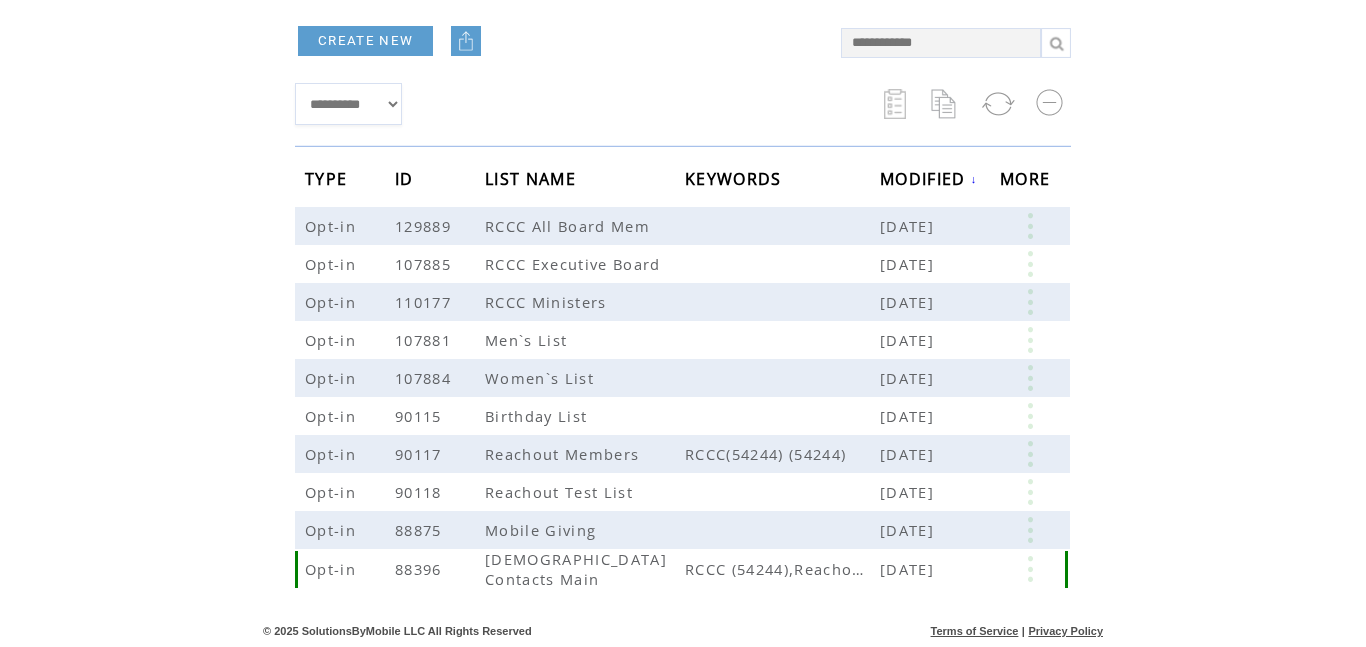 click at bounding box center [1030, 569] 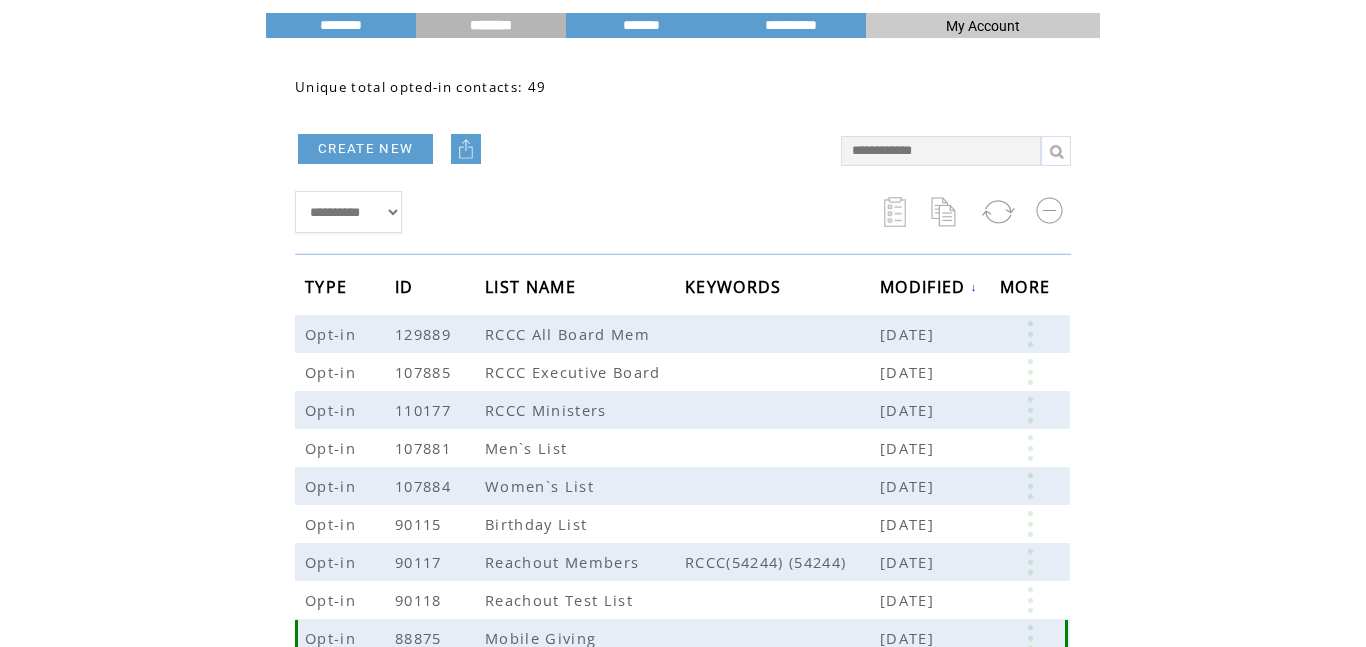 scroll, scrollTop: 0, scrollLeft: 0, axis: both 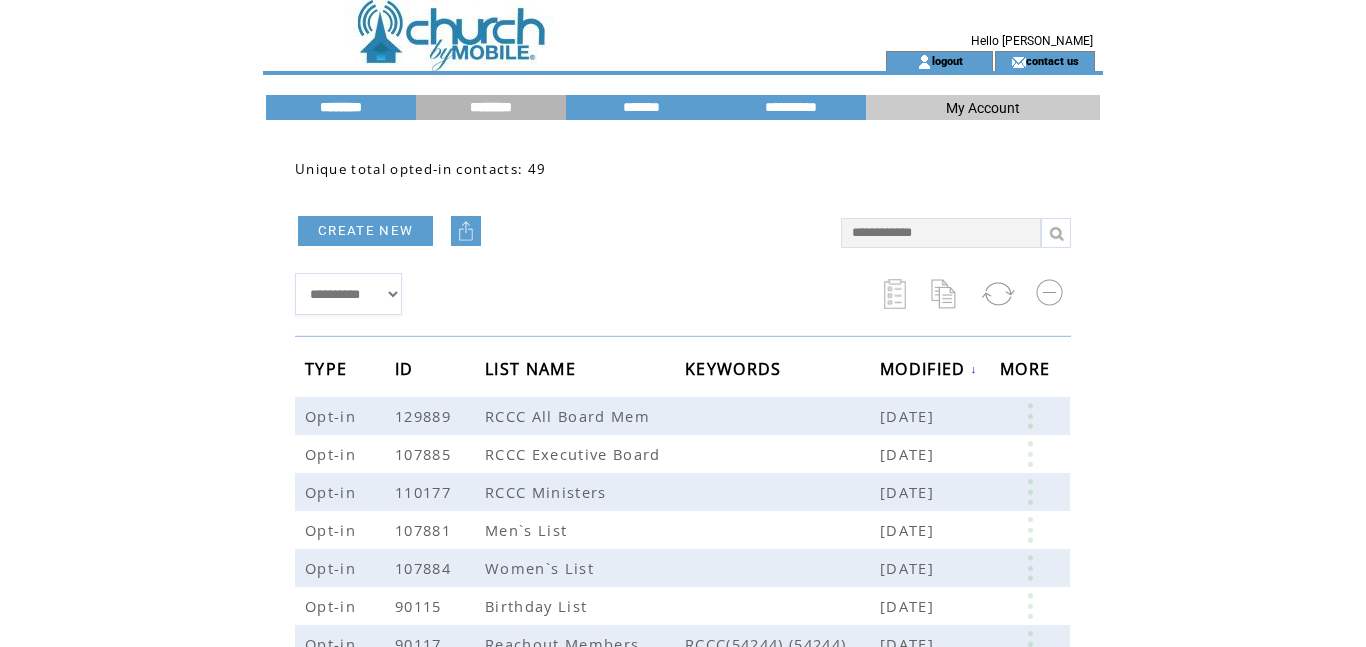 click on "********" at bounding box center (341, 107) 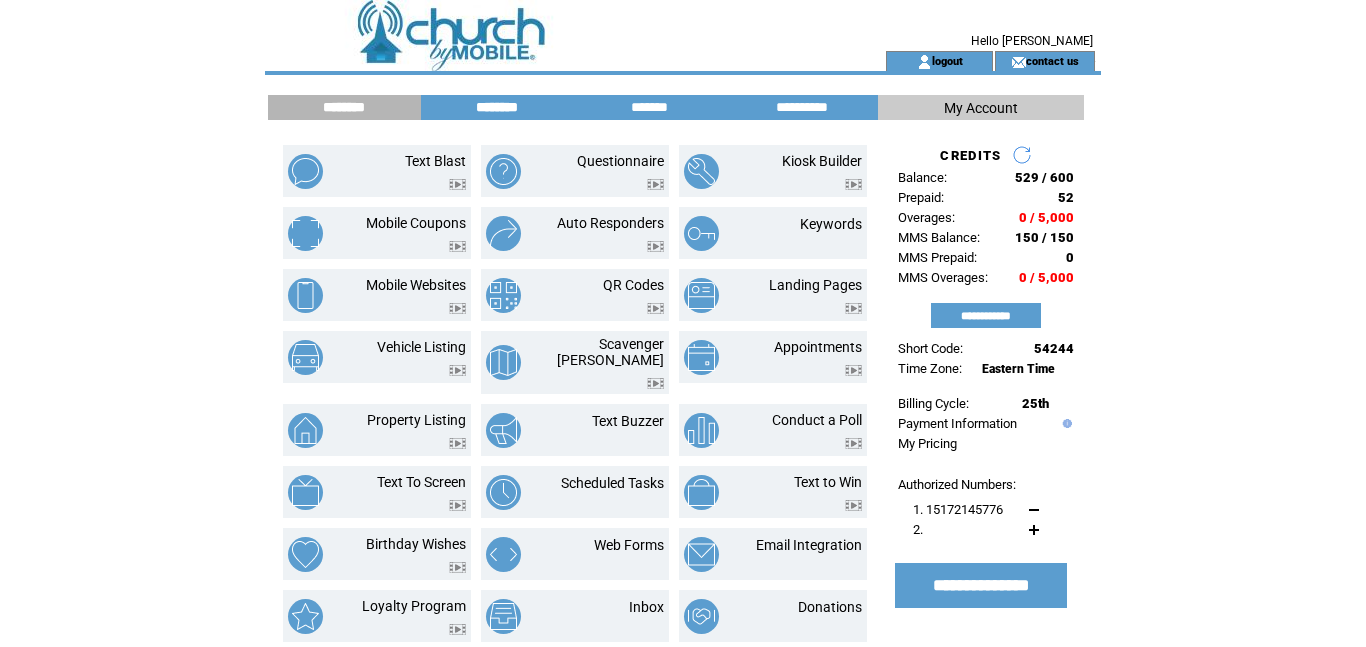 click on "********" at bounding box center [497, 107] 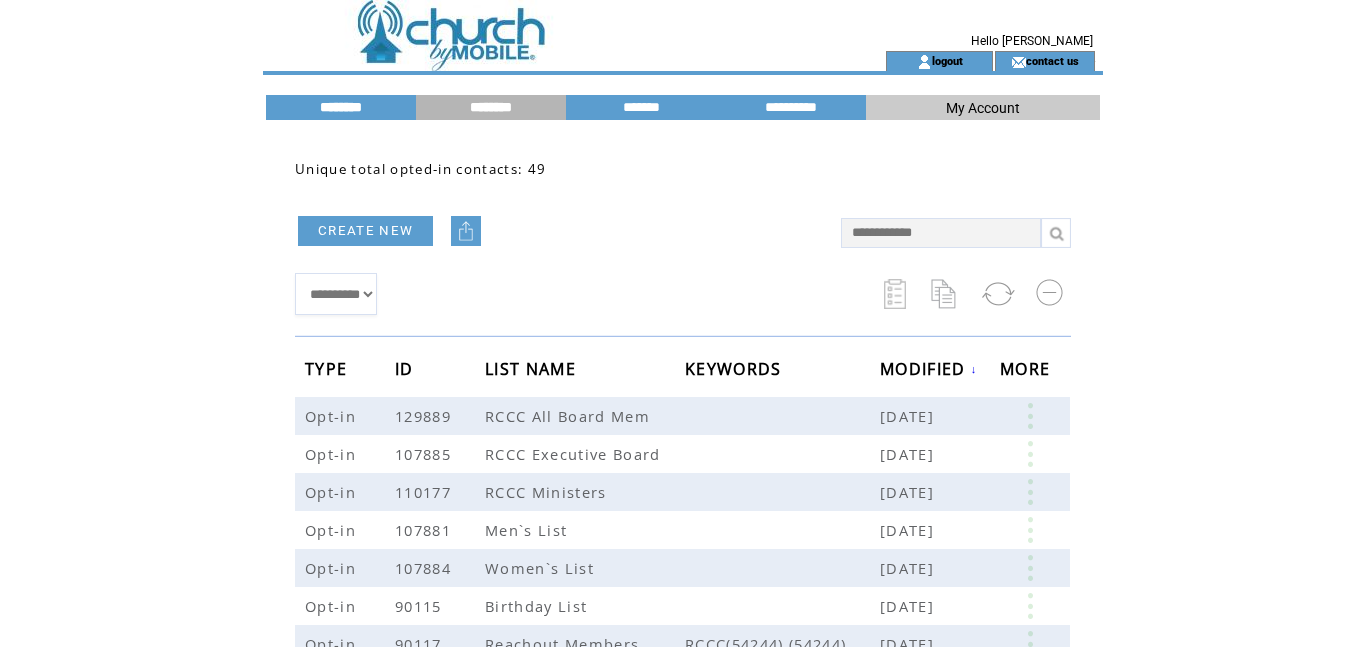 click on "********" at bounding box center (341, 107) 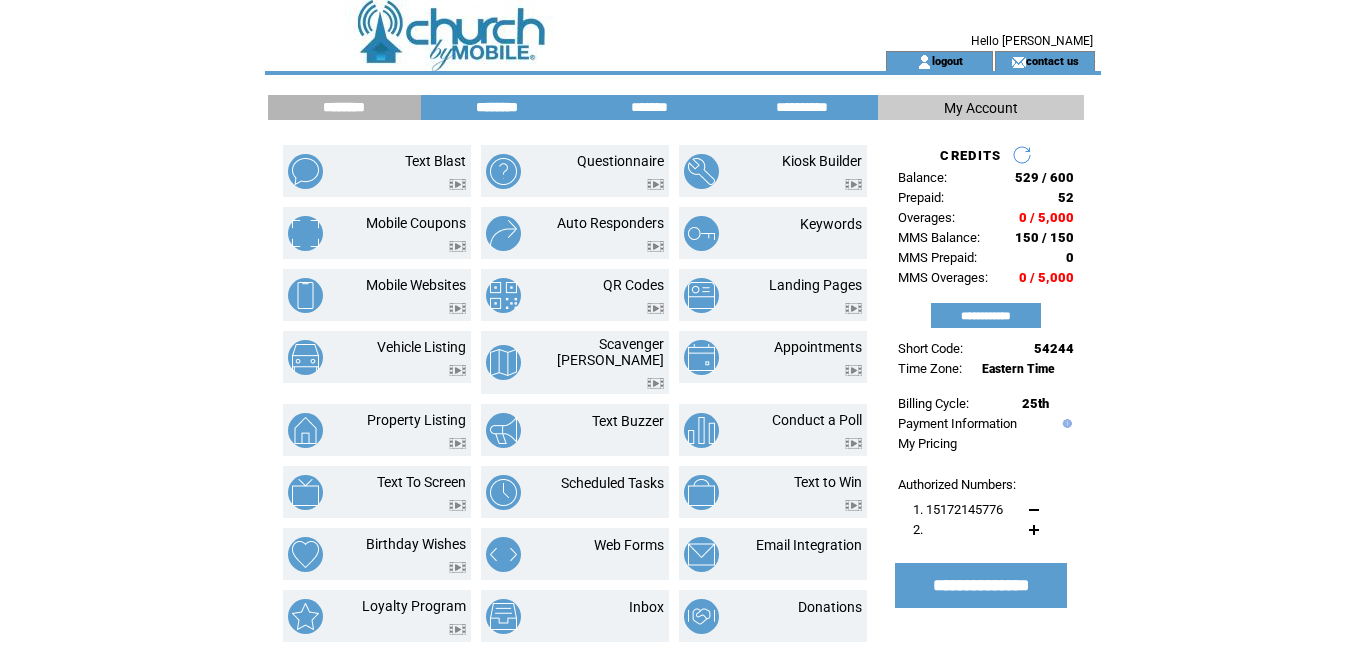 click on "********" at bounding box center [497, 107] 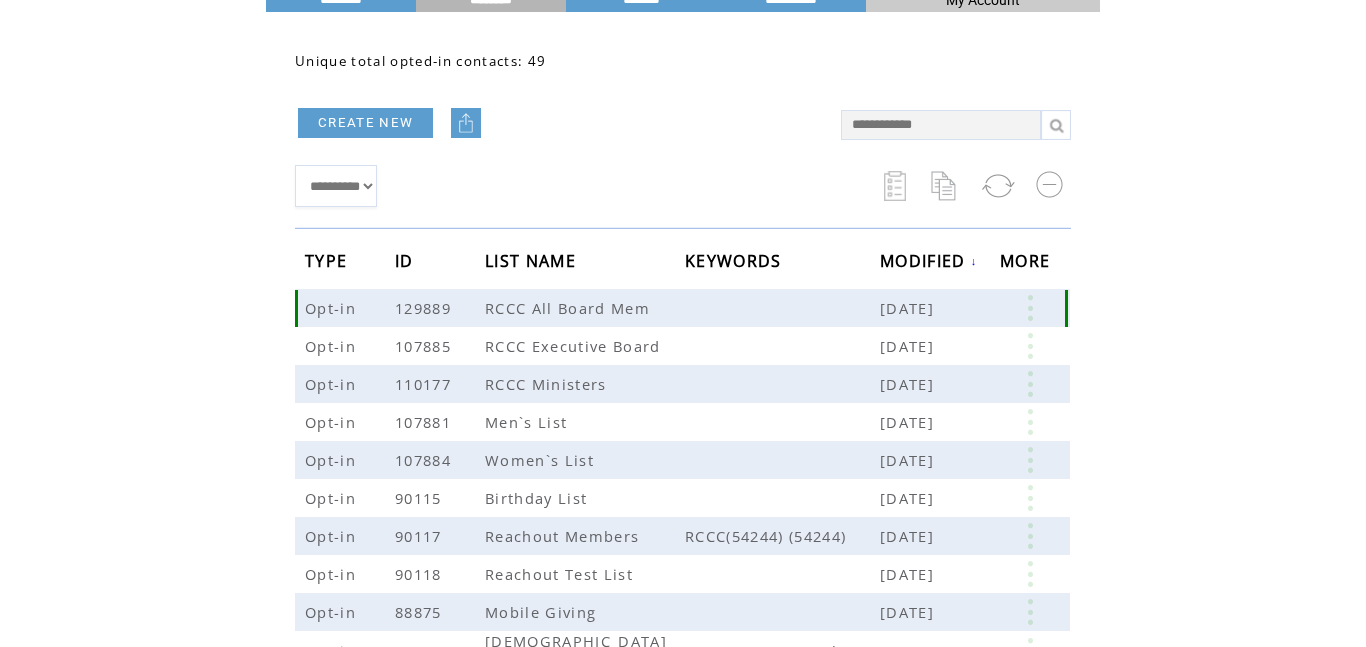 scroll, scrollTop: 190, scrollLeft: 0, axis: vertical 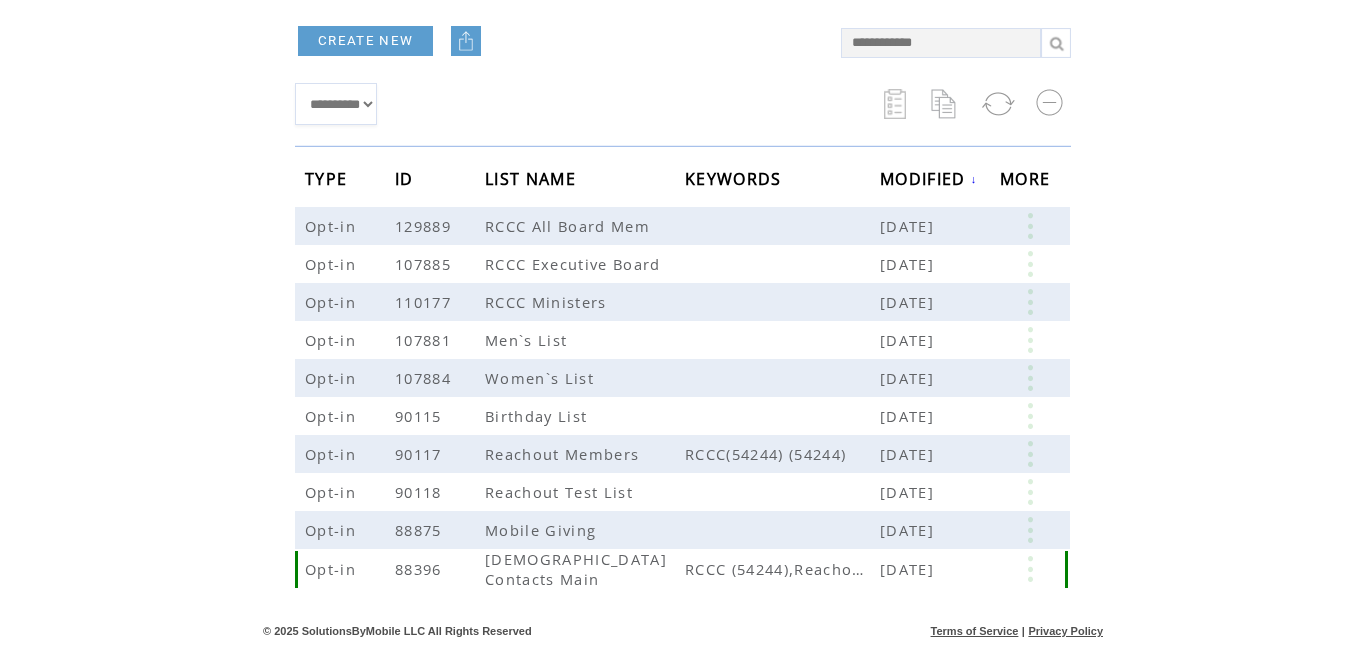 click at bounding box center [1030, 569] 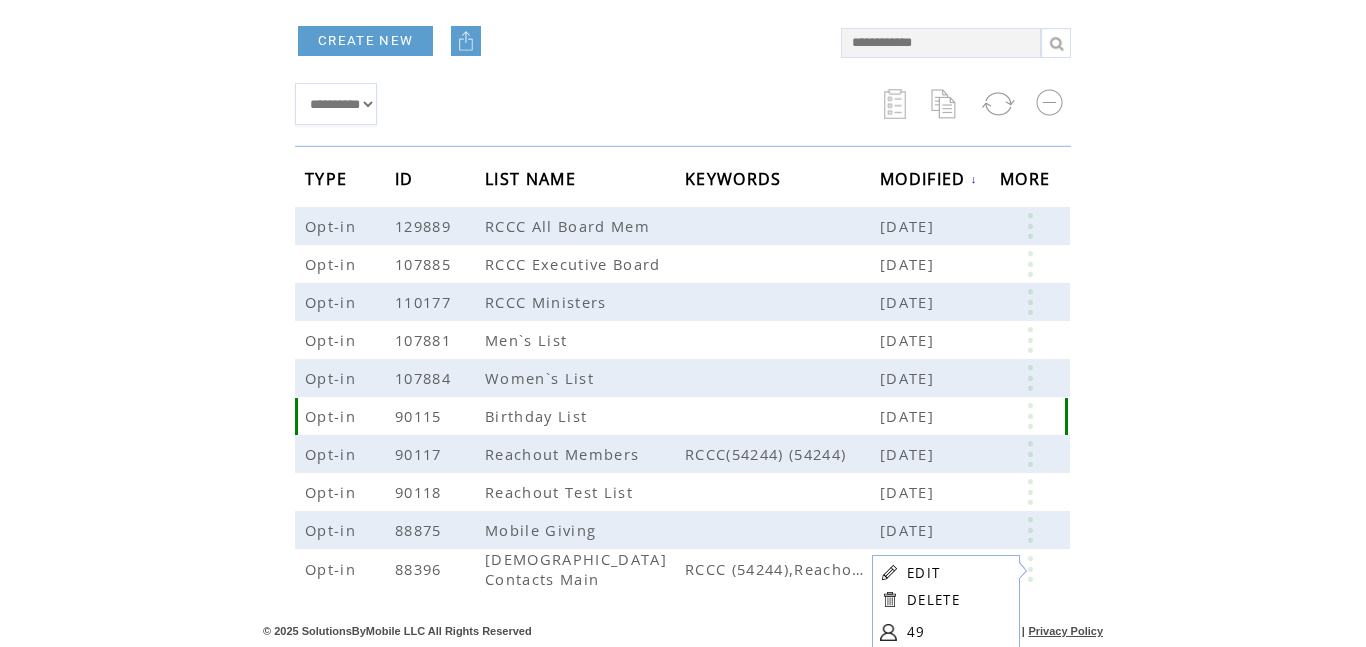 click at bounding box center [1030, 416] 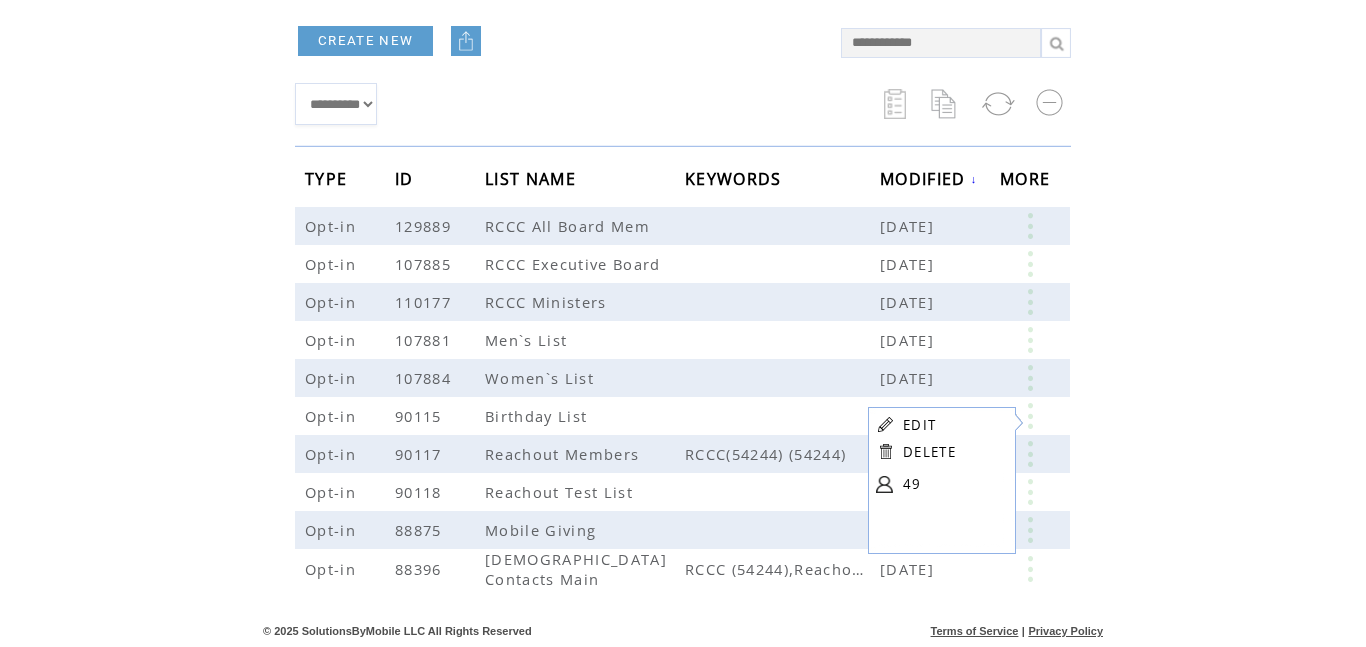 scroll, scrollTop: 0, scrollLeft: 0, axis: both 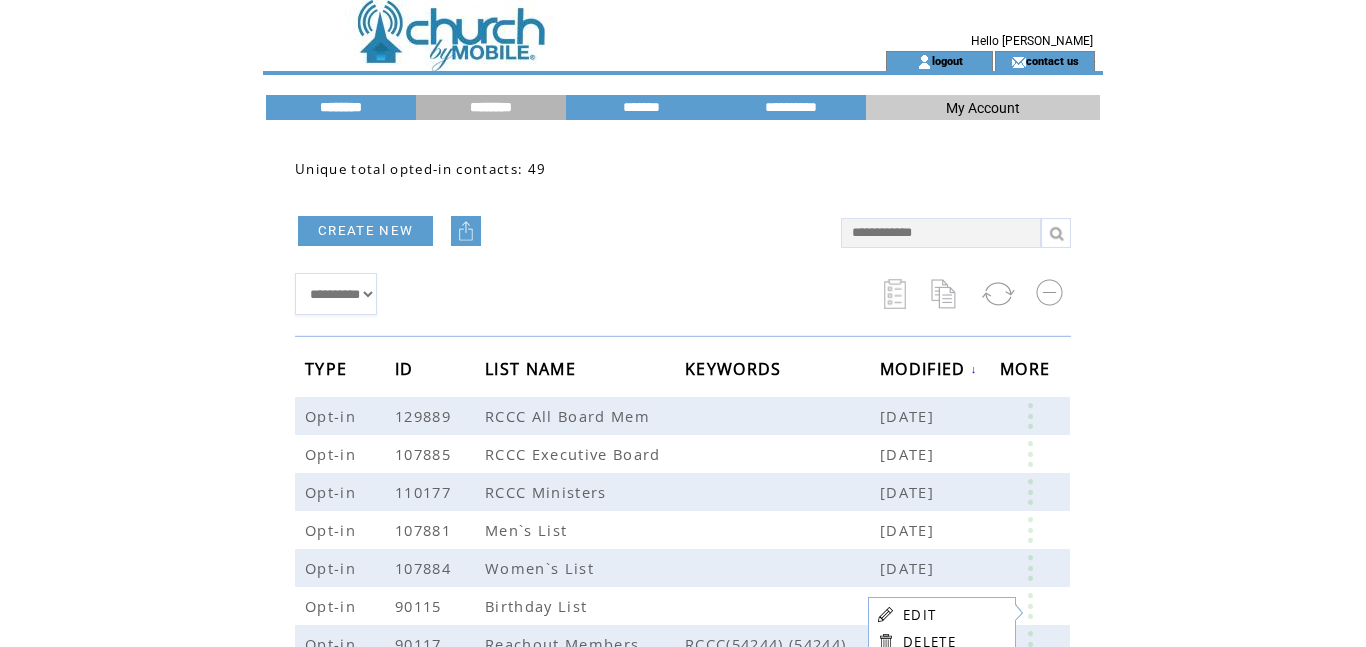 click on "********" at bounding box center (341, 107) 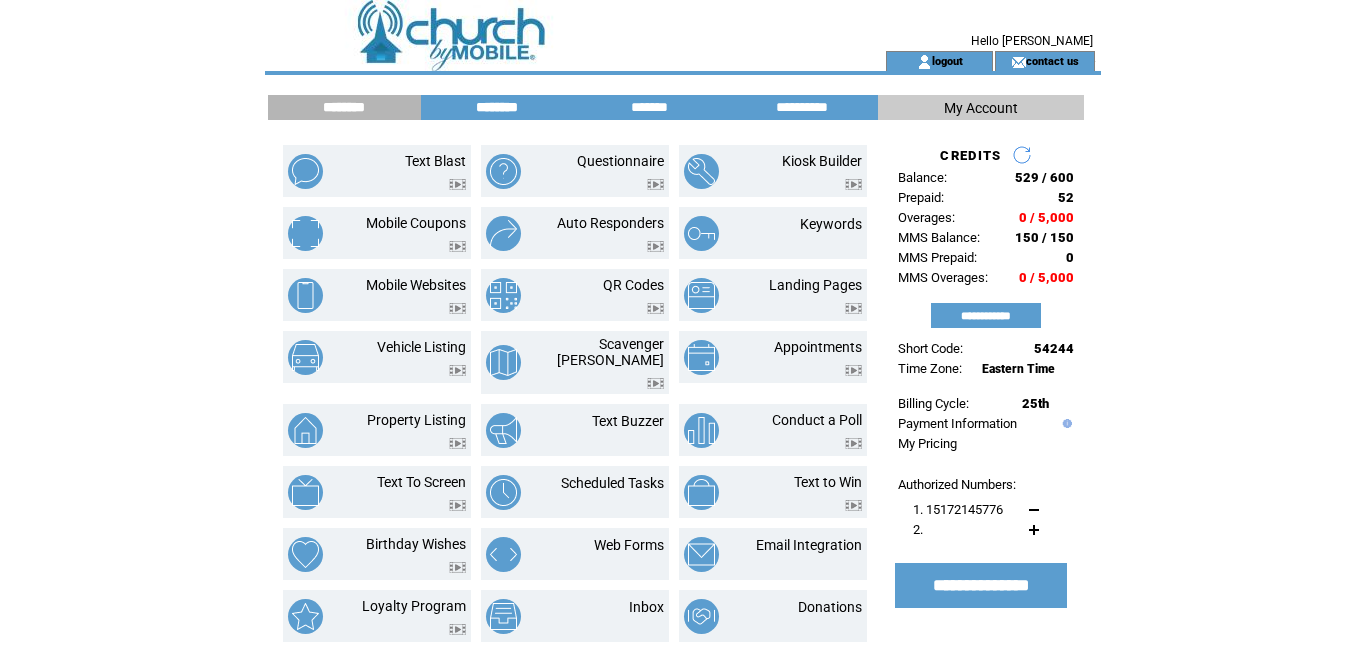 click on "********" at bounding box center (497, 107) 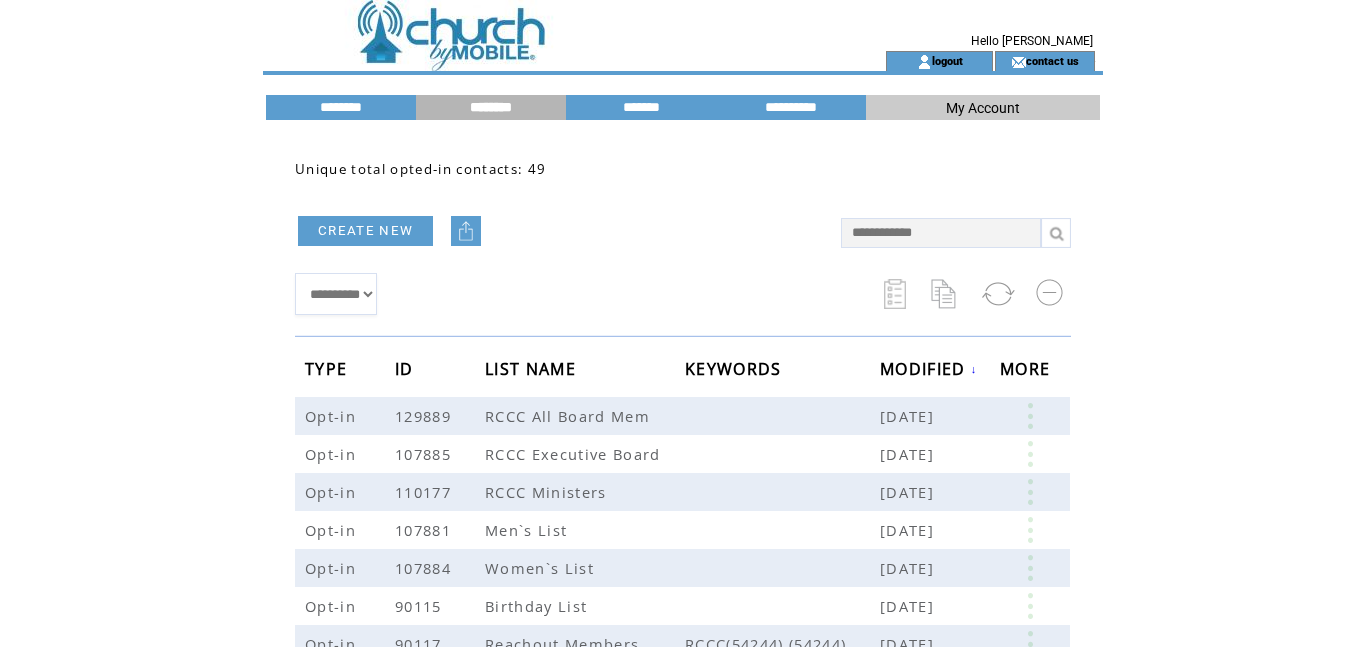 scroll, scrollTop: 190, scrollLeft: 0, axis: vertical 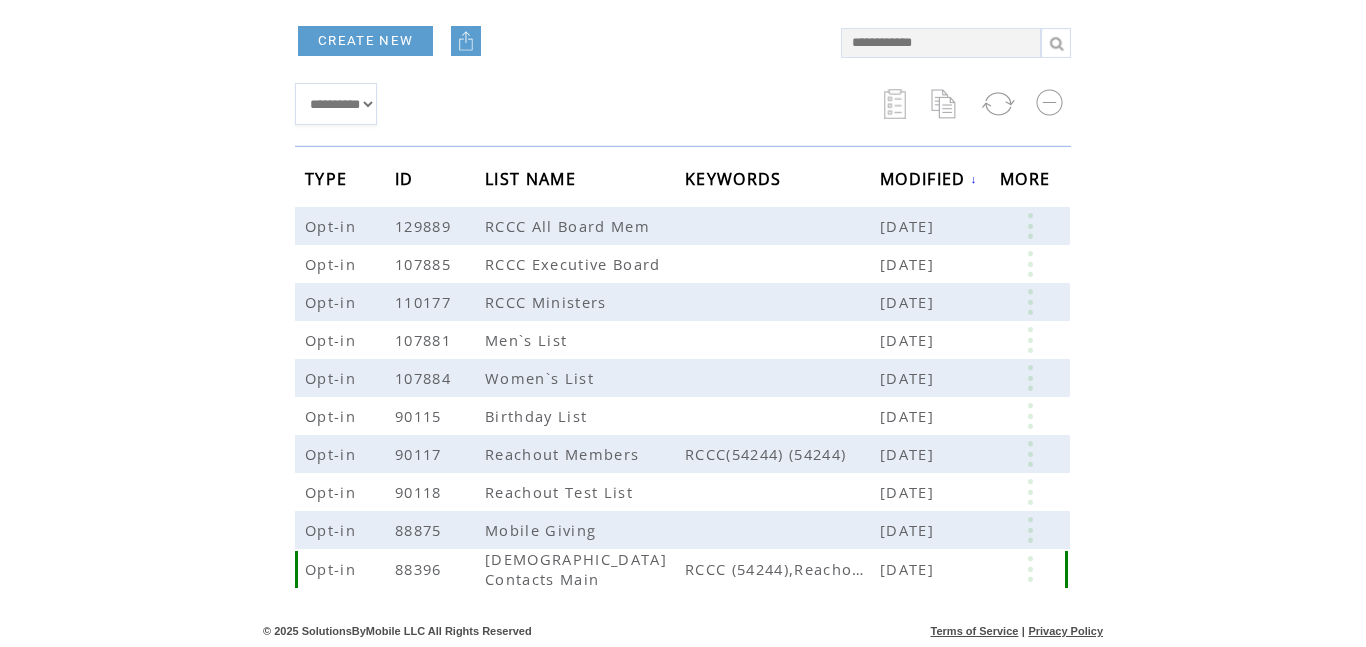 click at bounding box center (1030, 569) 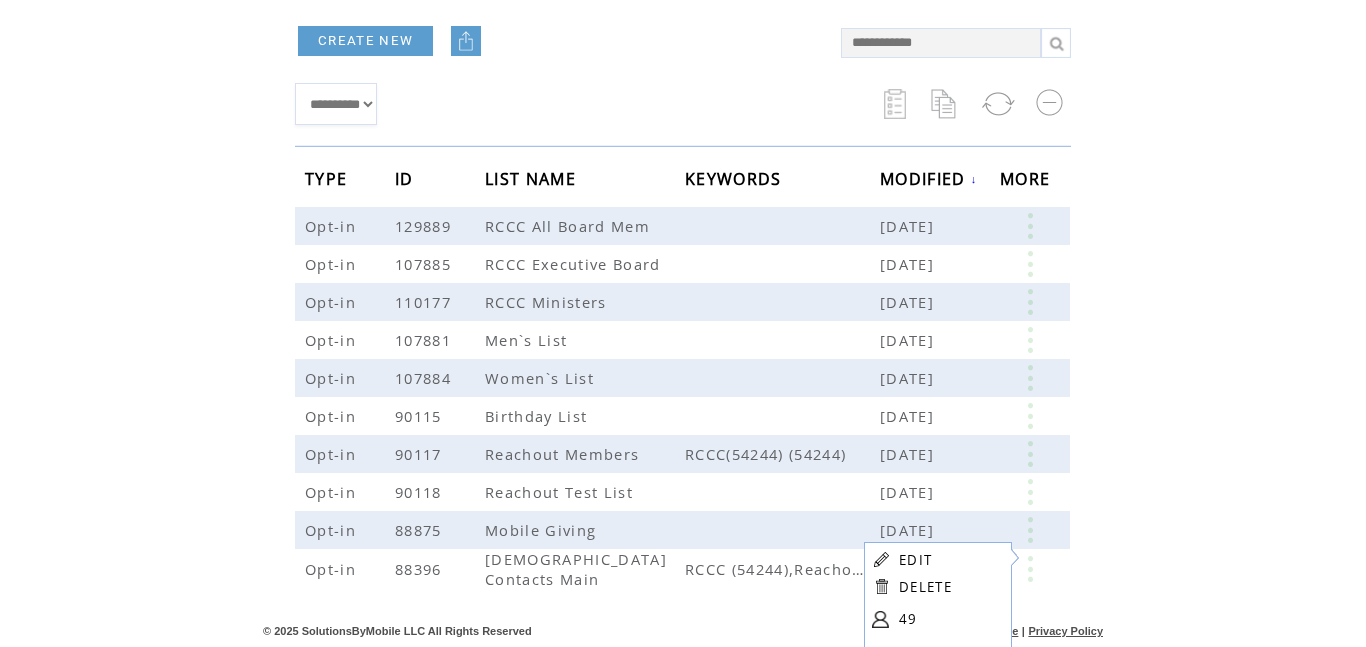 scroll, scrollTop: 0, scrollLeft: 0, axis: both 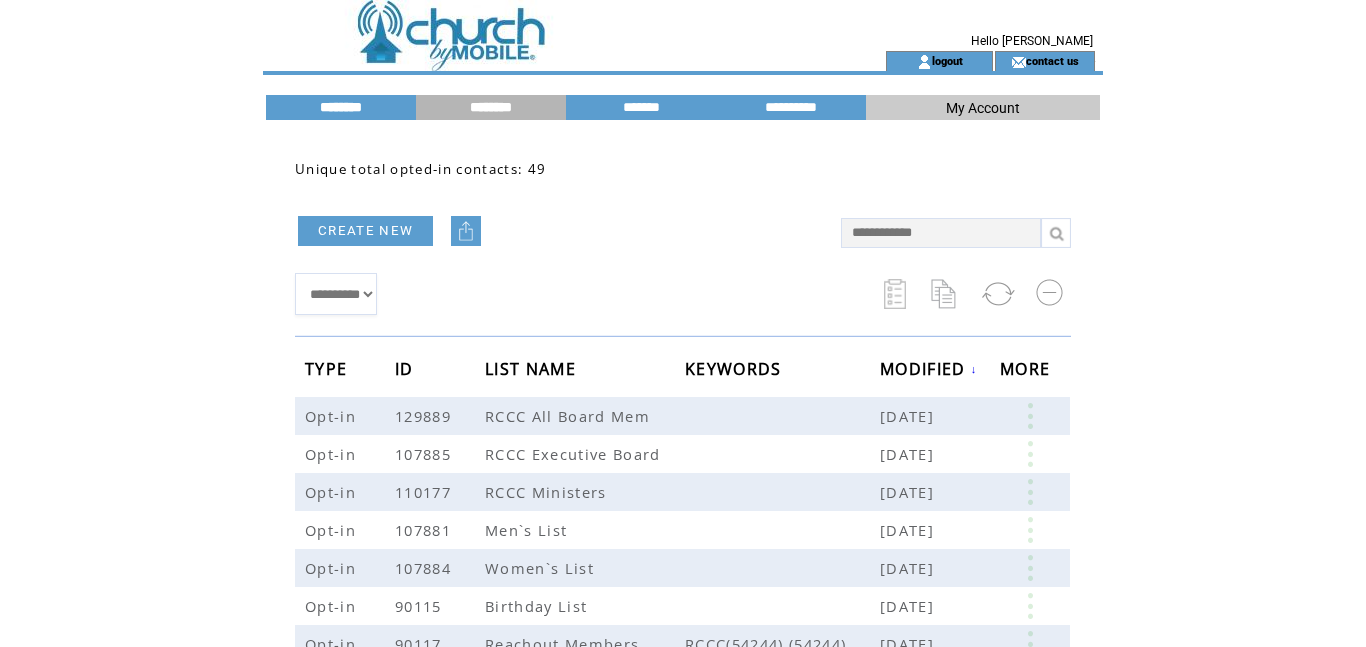 click on "********" at bounding box center [341, 107] 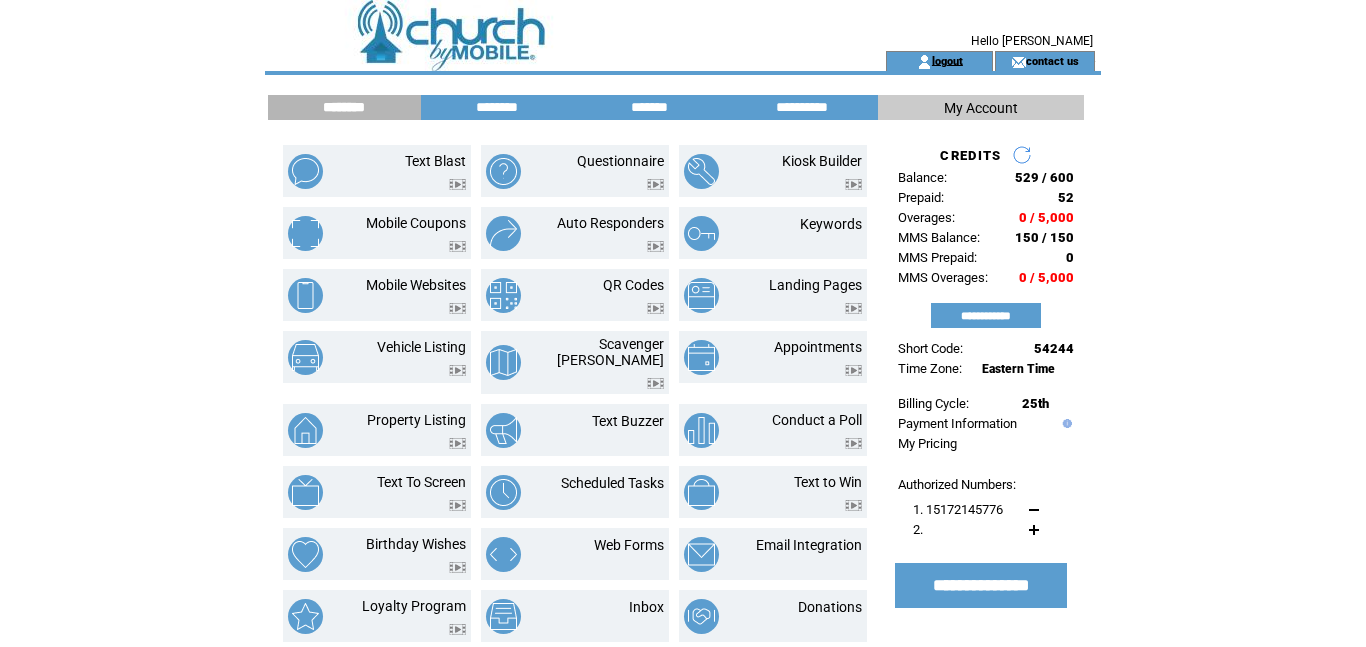 click on "logout" at bounding box center (947, 60) 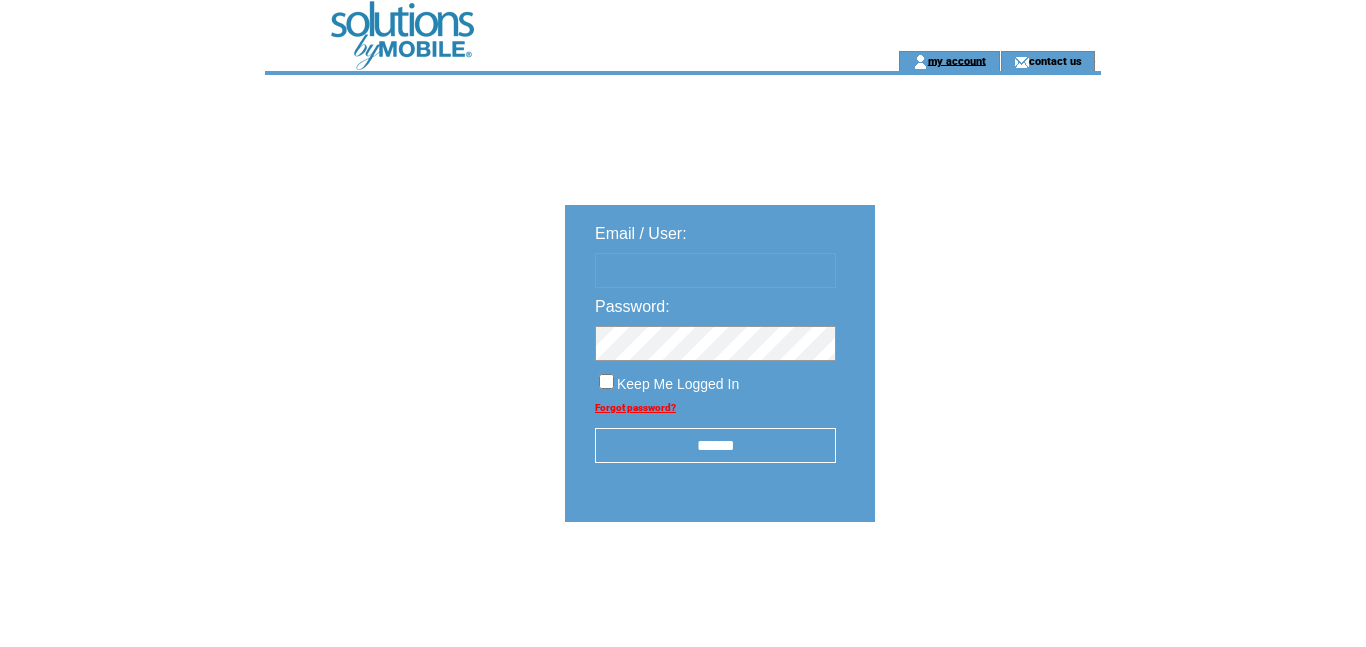 scroll, scrollTop: 0, scrollLeft: 0, axis: both 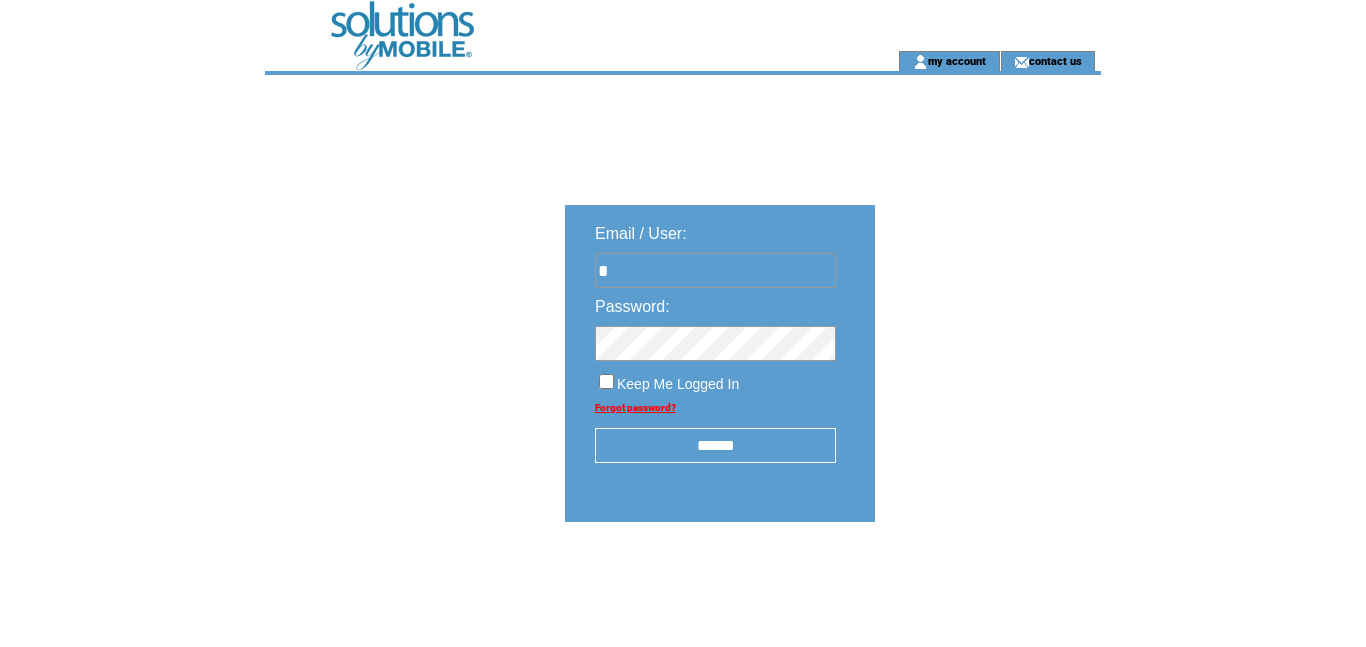 type on "**********" 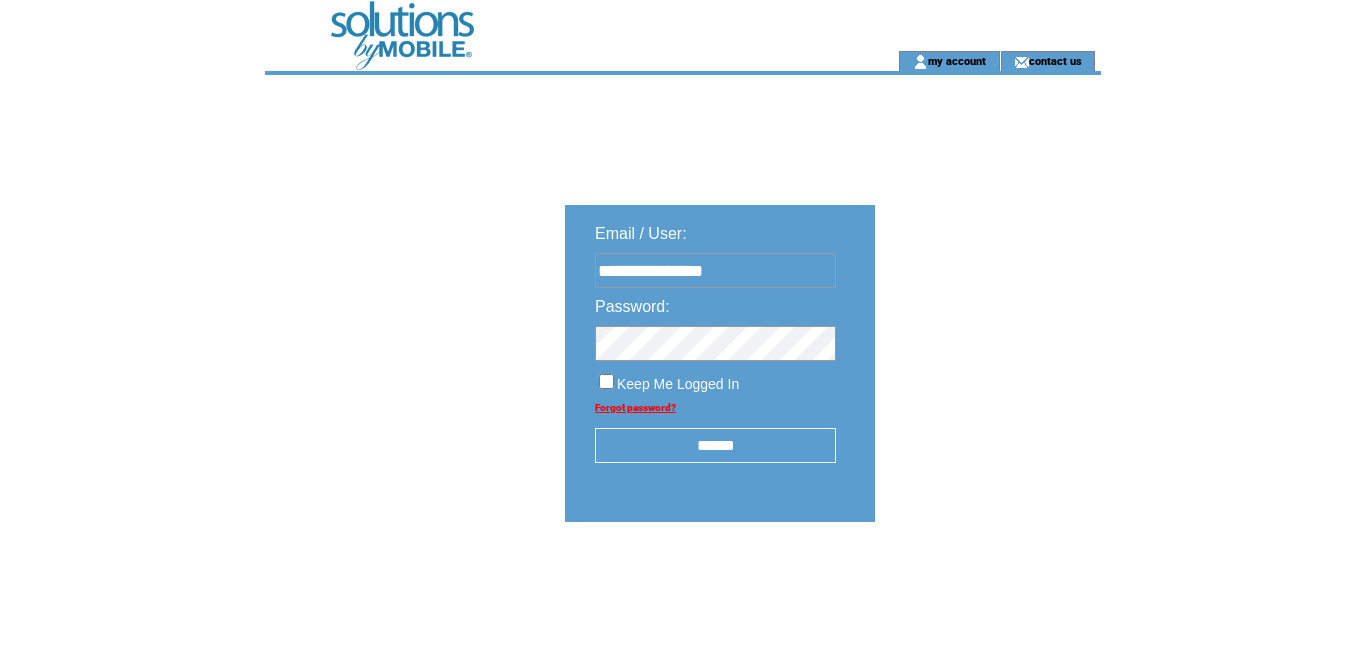 click at bounding box center (715, 338) 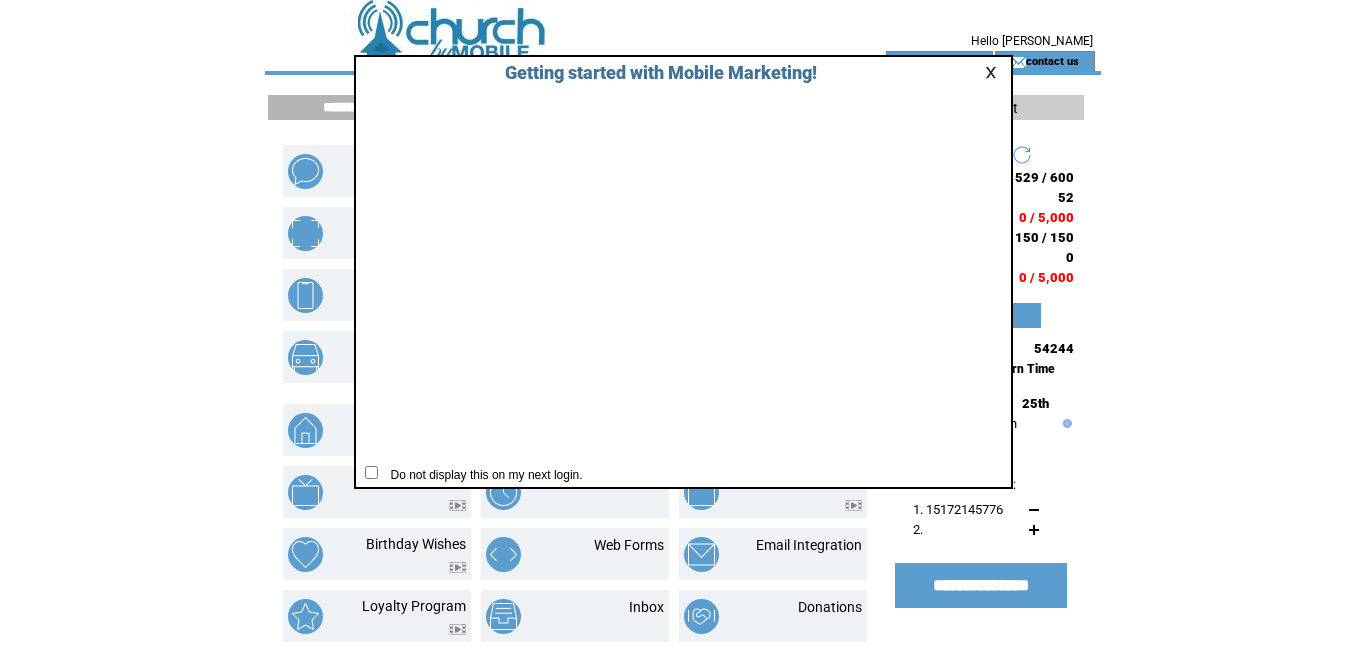 scroll, scrollTop: 0, scrollLeft: 0, axis: both 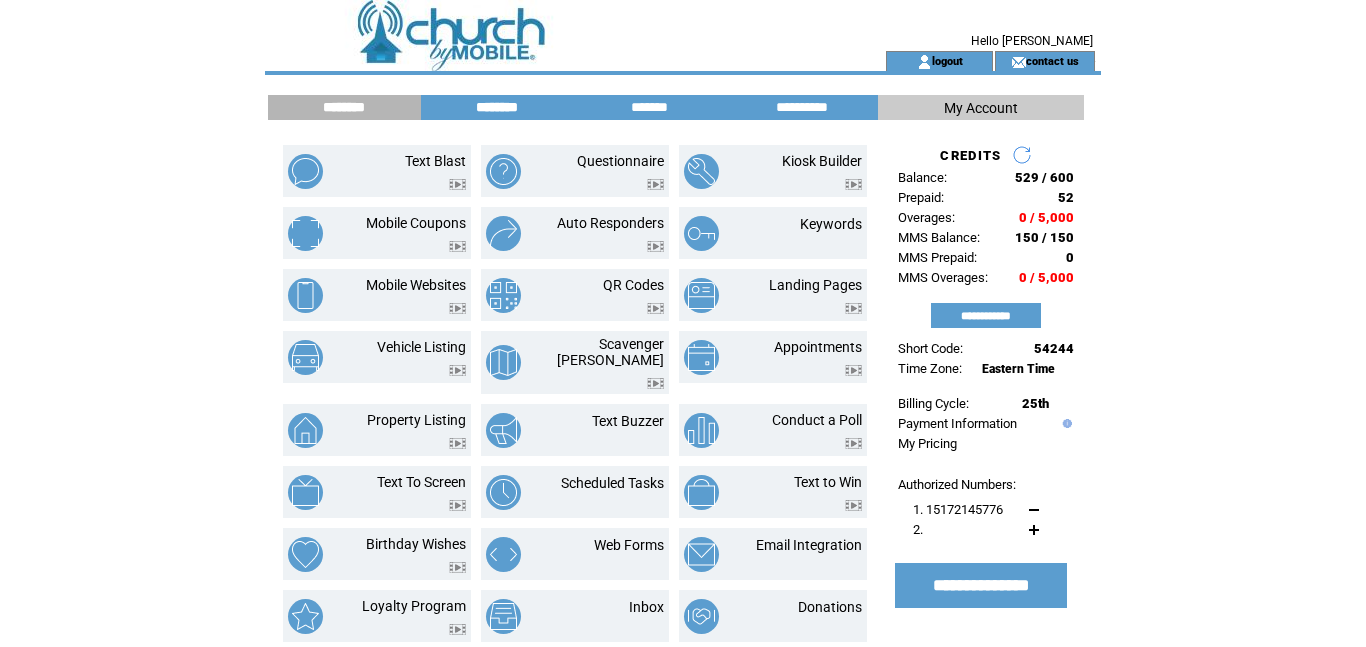 click on "********" at bounding box center (497, 107) 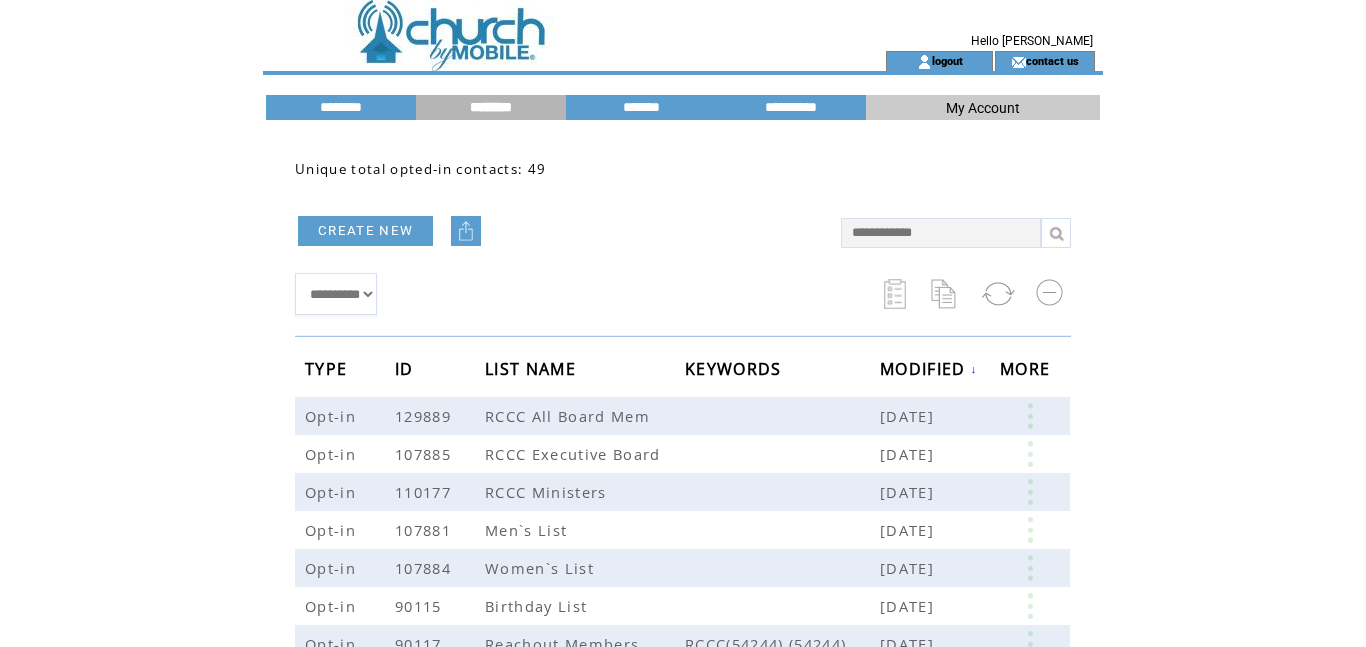 scroll, scrollTop: 190, scrollLeft: 0, axis: vertical 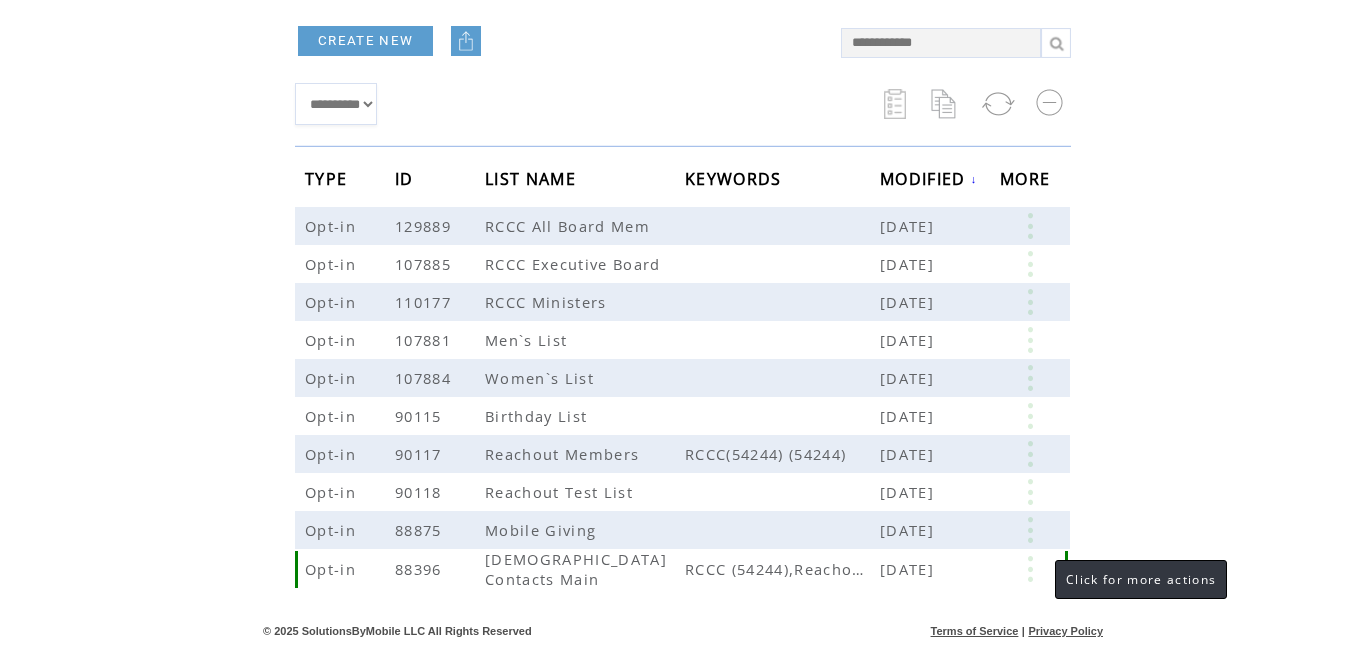 click at bounding box center (1030, 569) 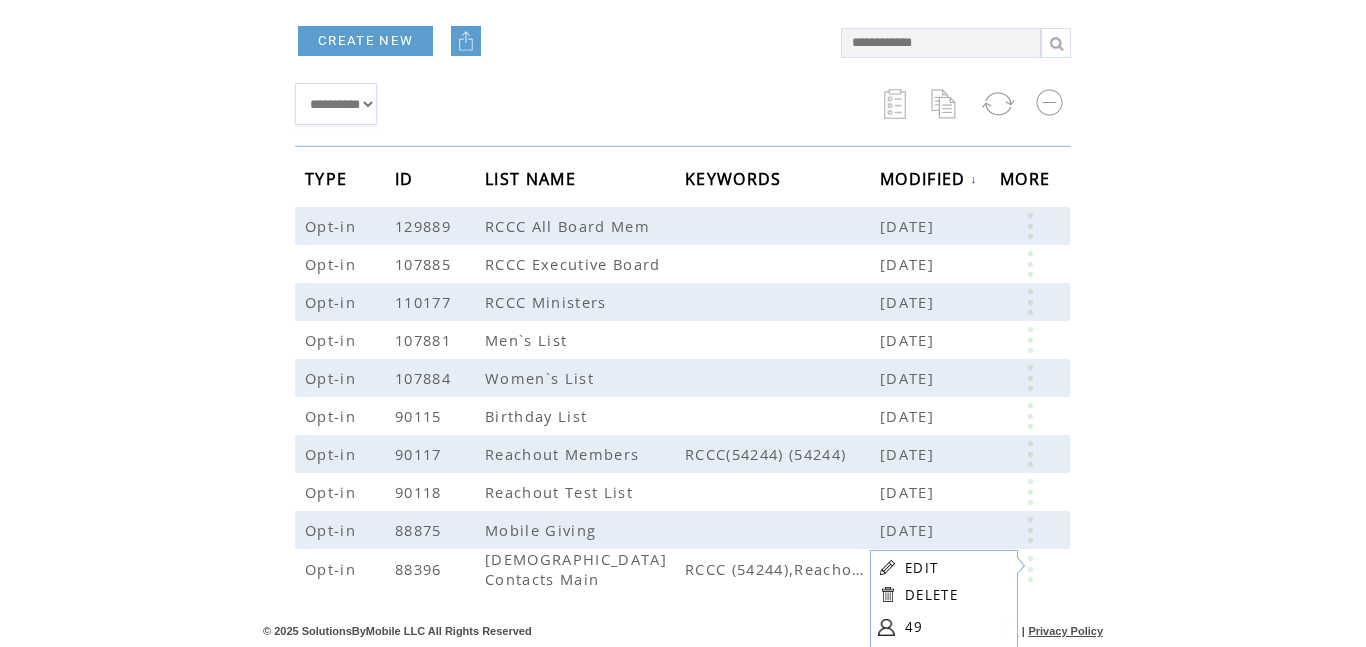 scroll, scrollTop: 0, scrollLeft: 0, axis: both 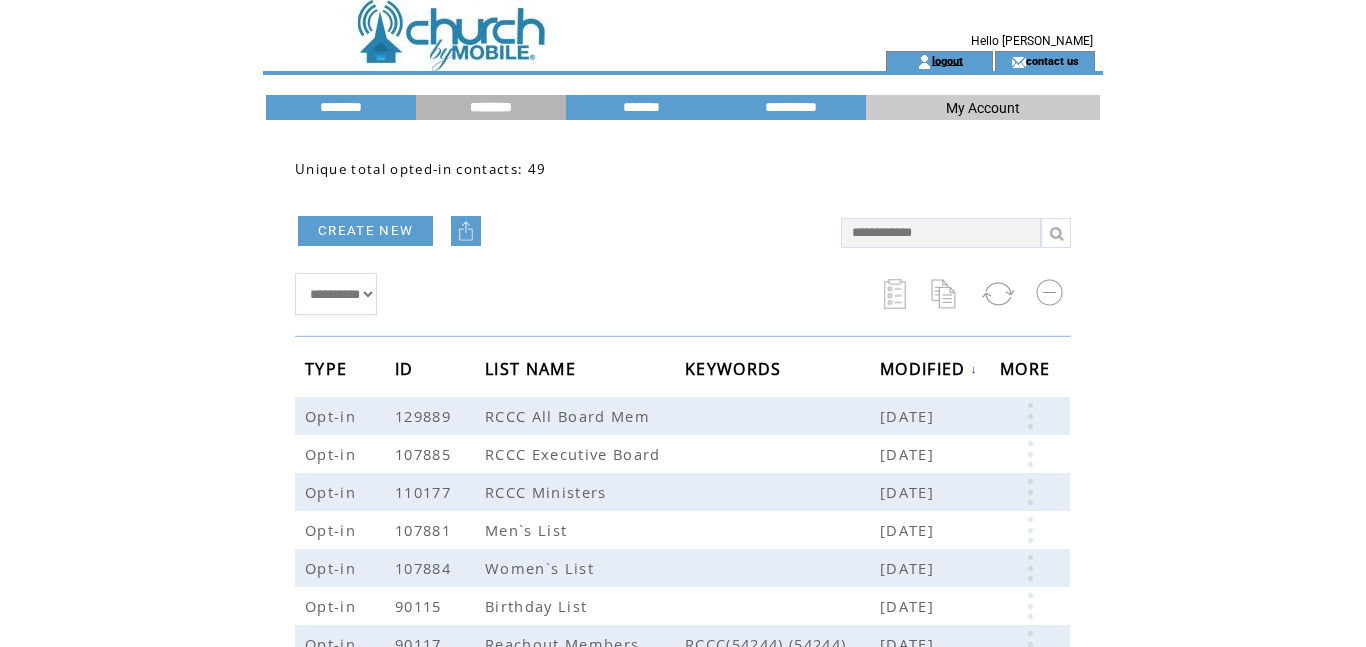 click on "logout" at bounding box center (947, 60) 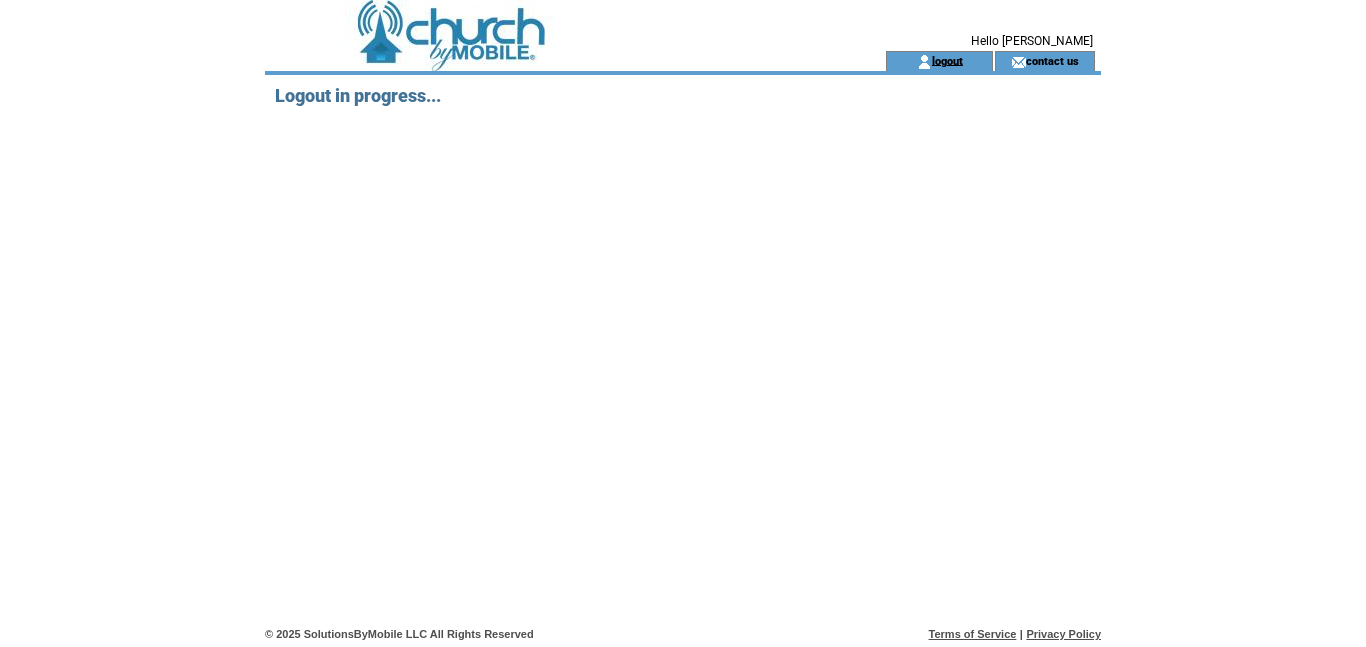 scroll, scrollTop: 0, scrollLeft: 0, axis: both 